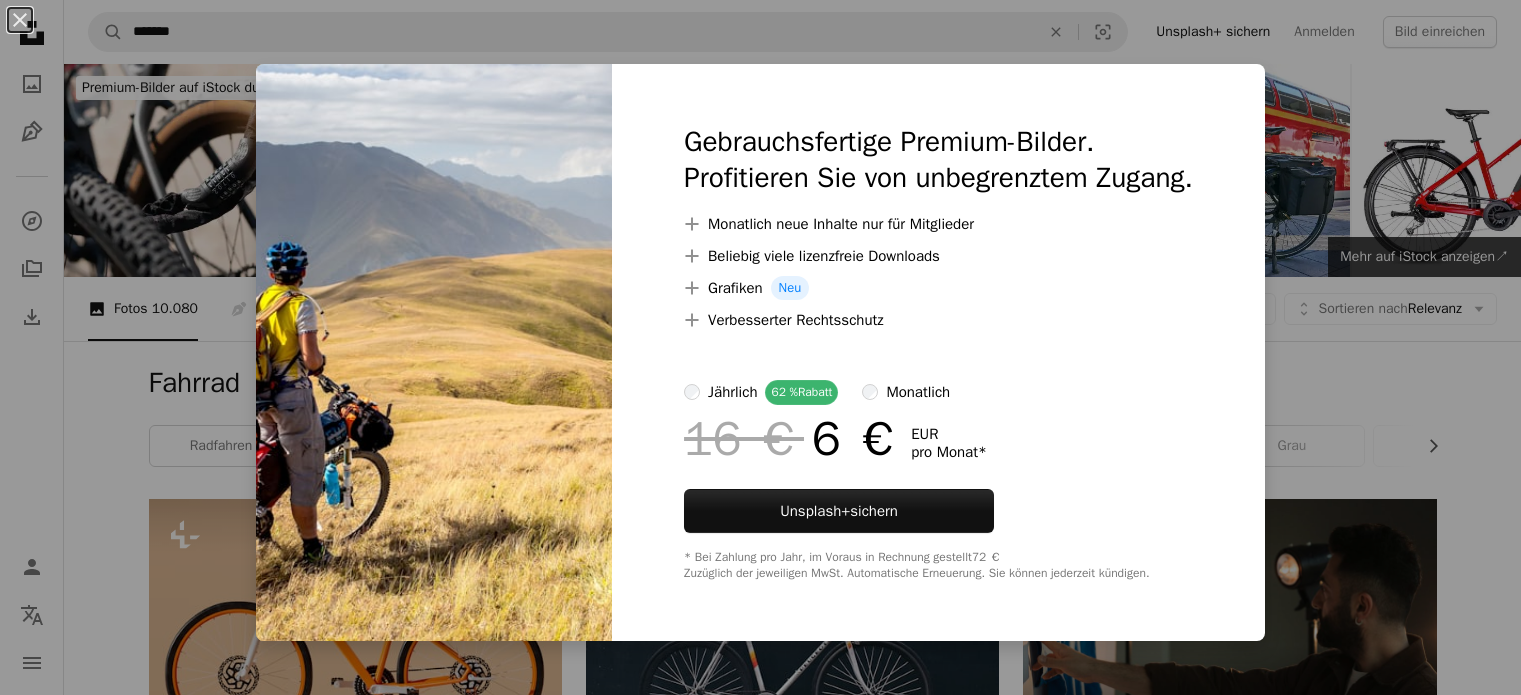 scroll, scrollTop: 2200, scrollLeft: 0, axis: vertical 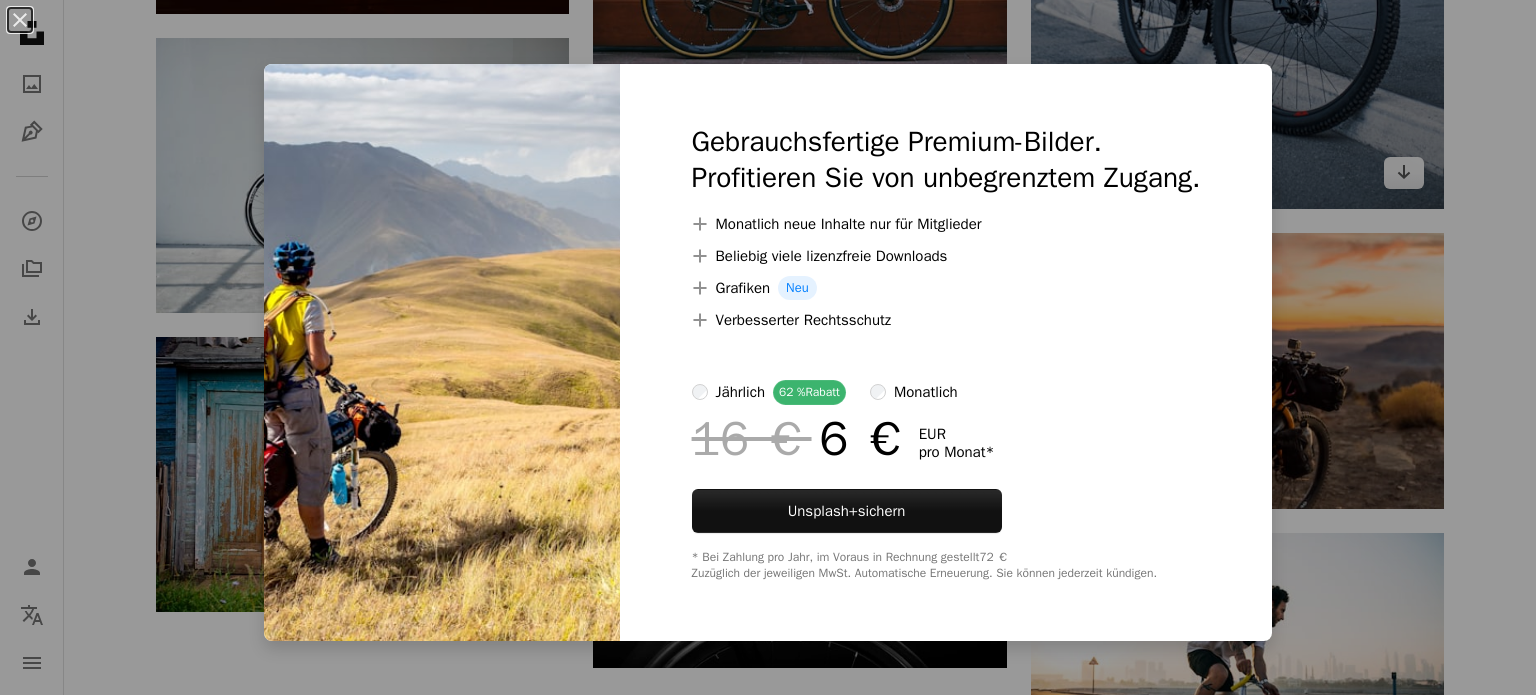 click on "An X shape Gebrauchsfertige Premium-Bilder. Profitieren Sie von unbegrenztem Zugang. A plus sign Monatlich neue Inhalte nur für Mitglieder A plus sign Beliebig viele lizenzfreie Downloads A plus sign Grafiken  Neu A plus sign Verbesserter Rechtsschutz jährlich 62 %  Rabatt monatlich 16 €   6 € EUR pro Monat * Unsplash+  sichern * Bei Zahlung pro Jahr, im Voraus in Rechnung gestellt  72 € Zuzüglich der jeweiligen MwSt. Automatische Erneuerung. Sie können jederzeit kündigen." at bounding box center (768, 347) 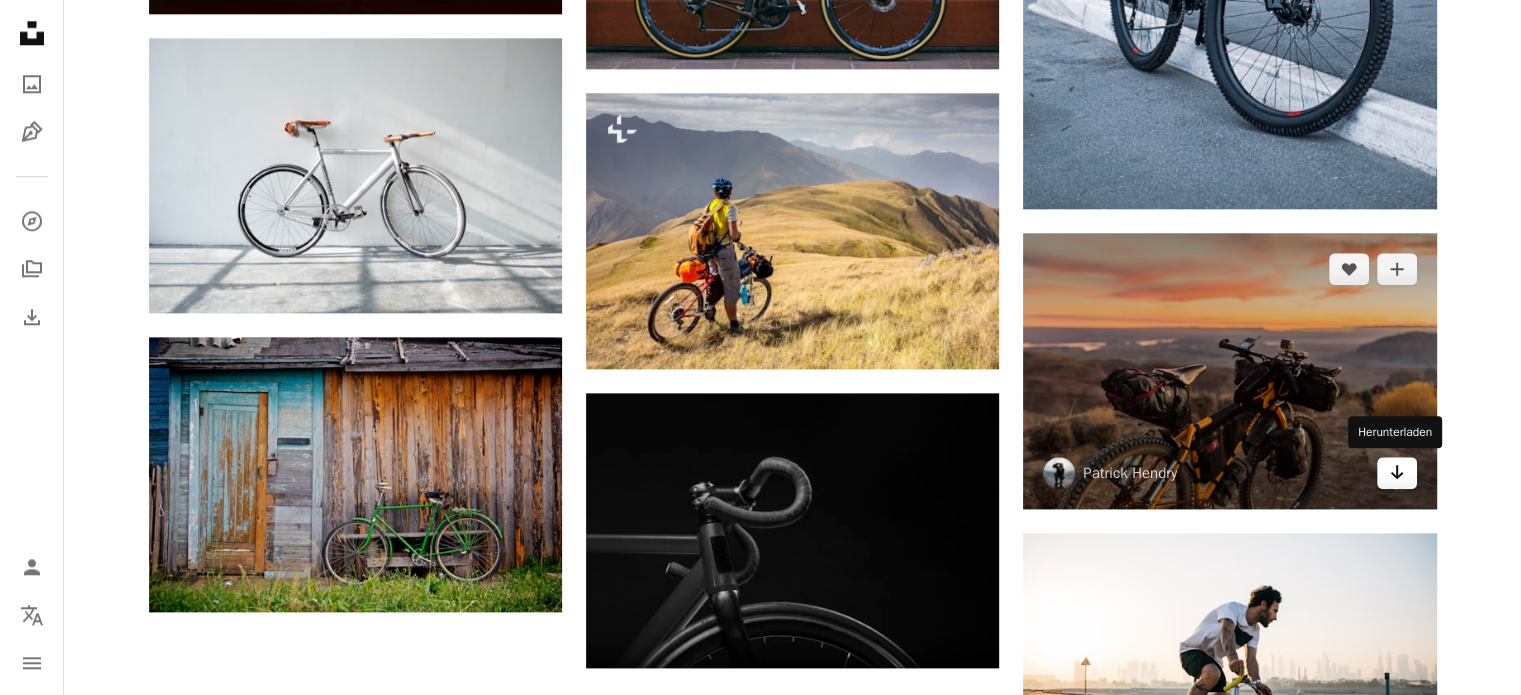 click on "Arrow pointing down" 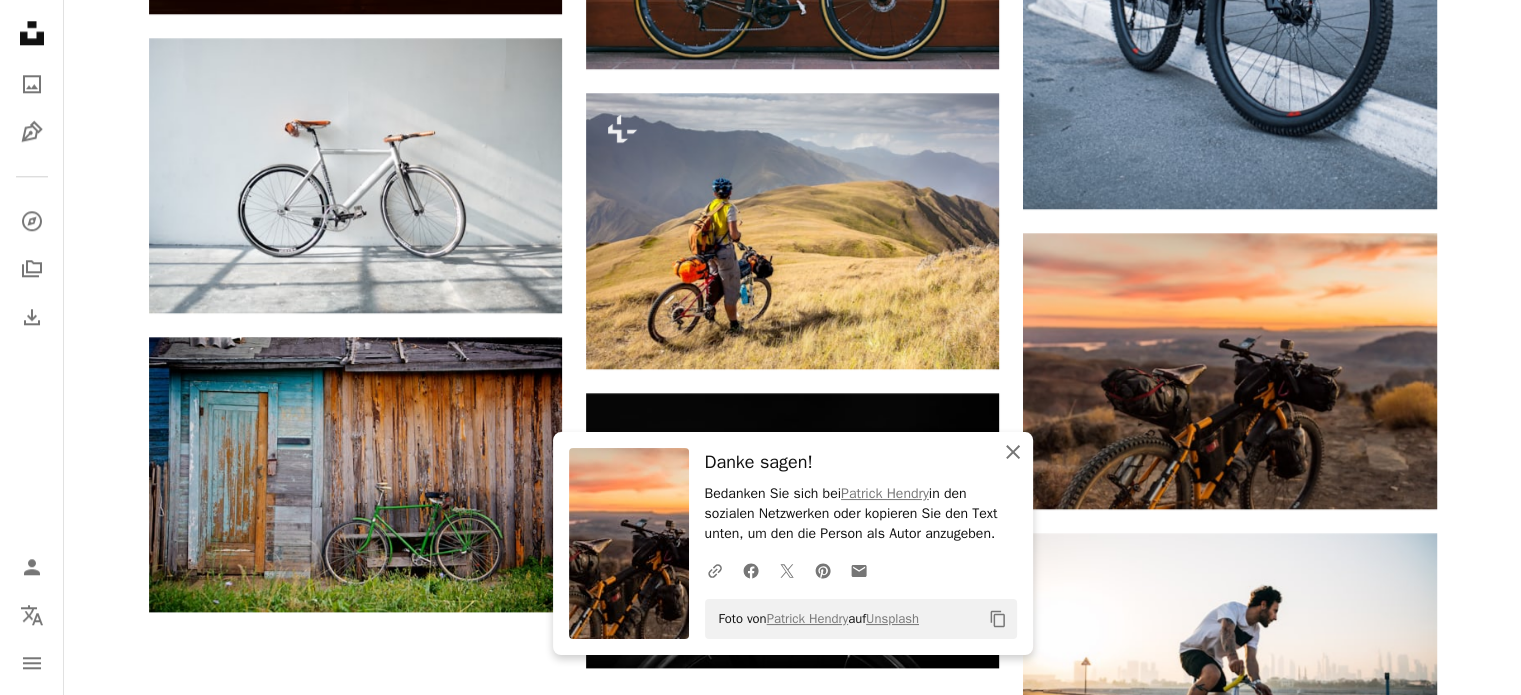 click 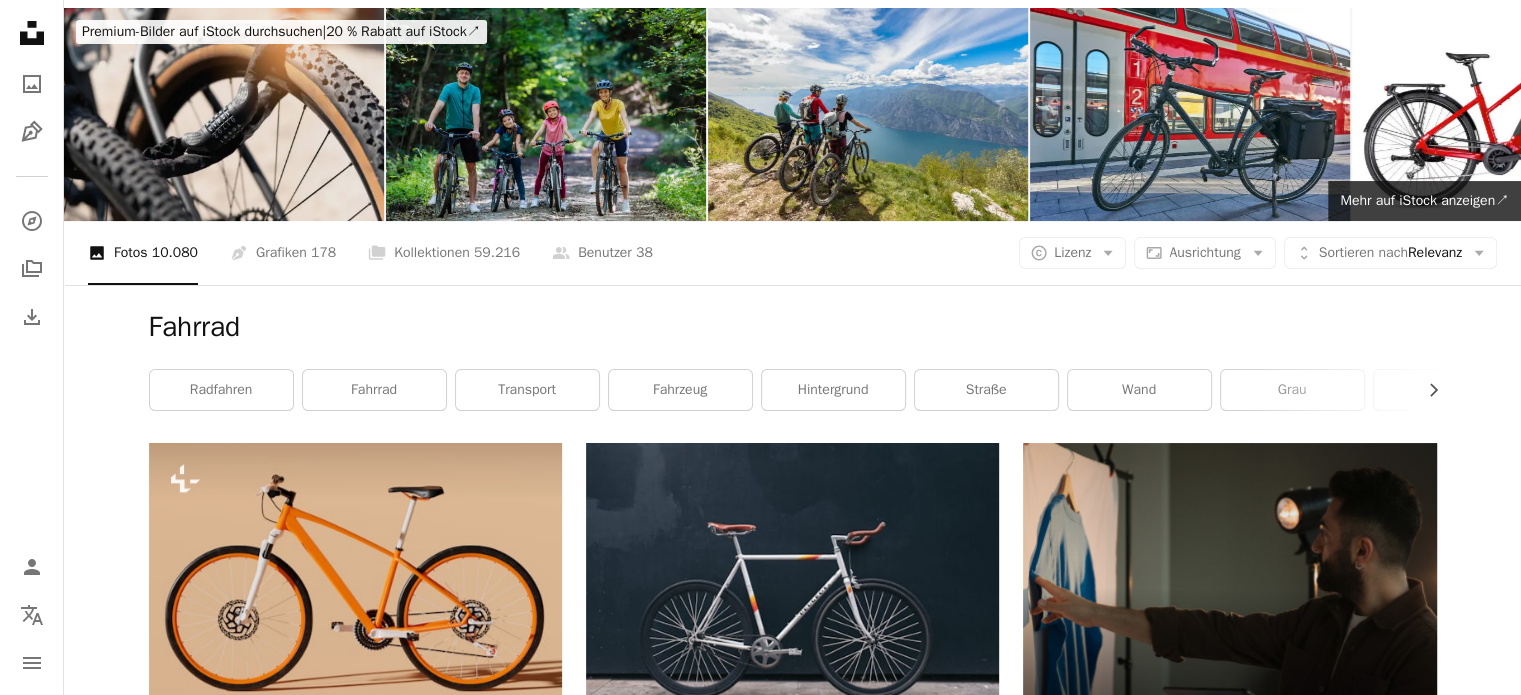 scroll, scrollTop: 0, scrollLeft: 0, axis: both 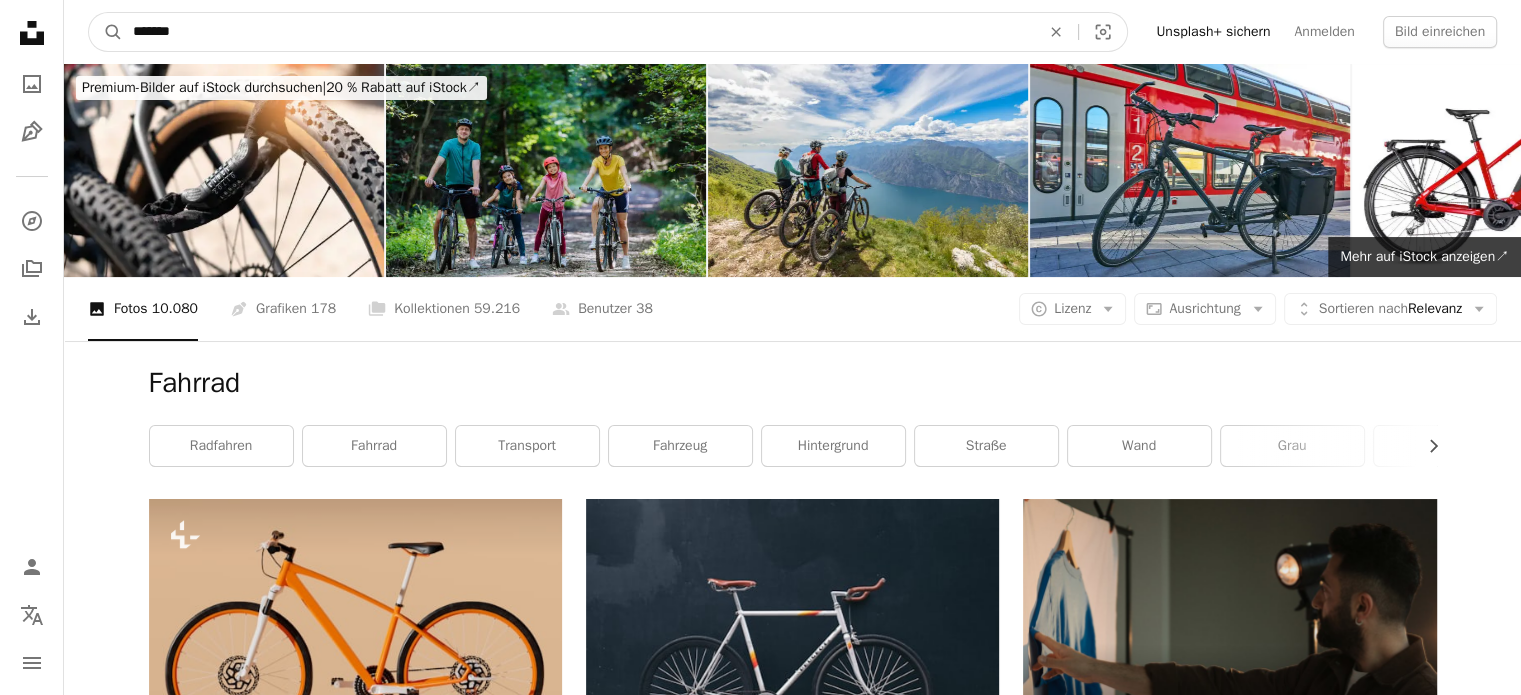 click on "*******" at bounding box center [578, 32] 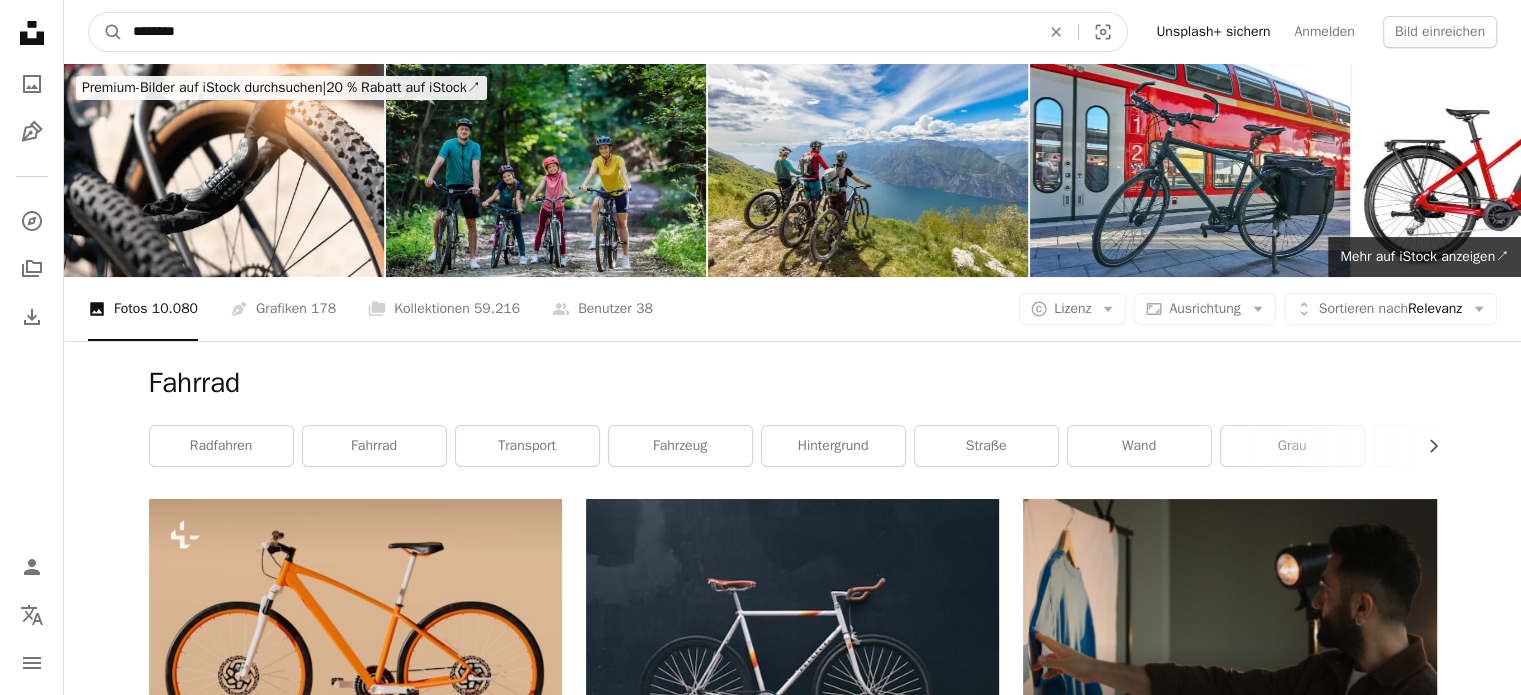 type on "********" 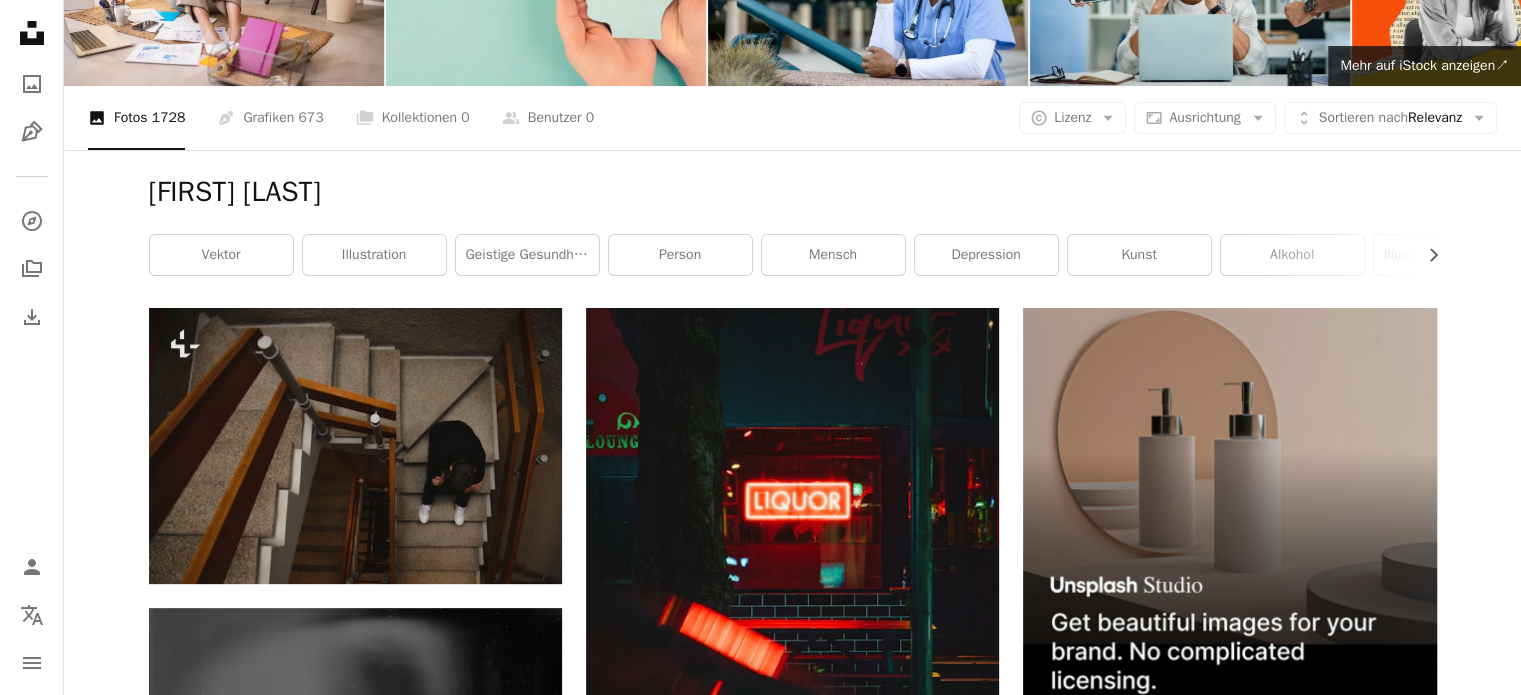 scroll, scrollTop: 200, scrollLeft: 0, axis: vertical 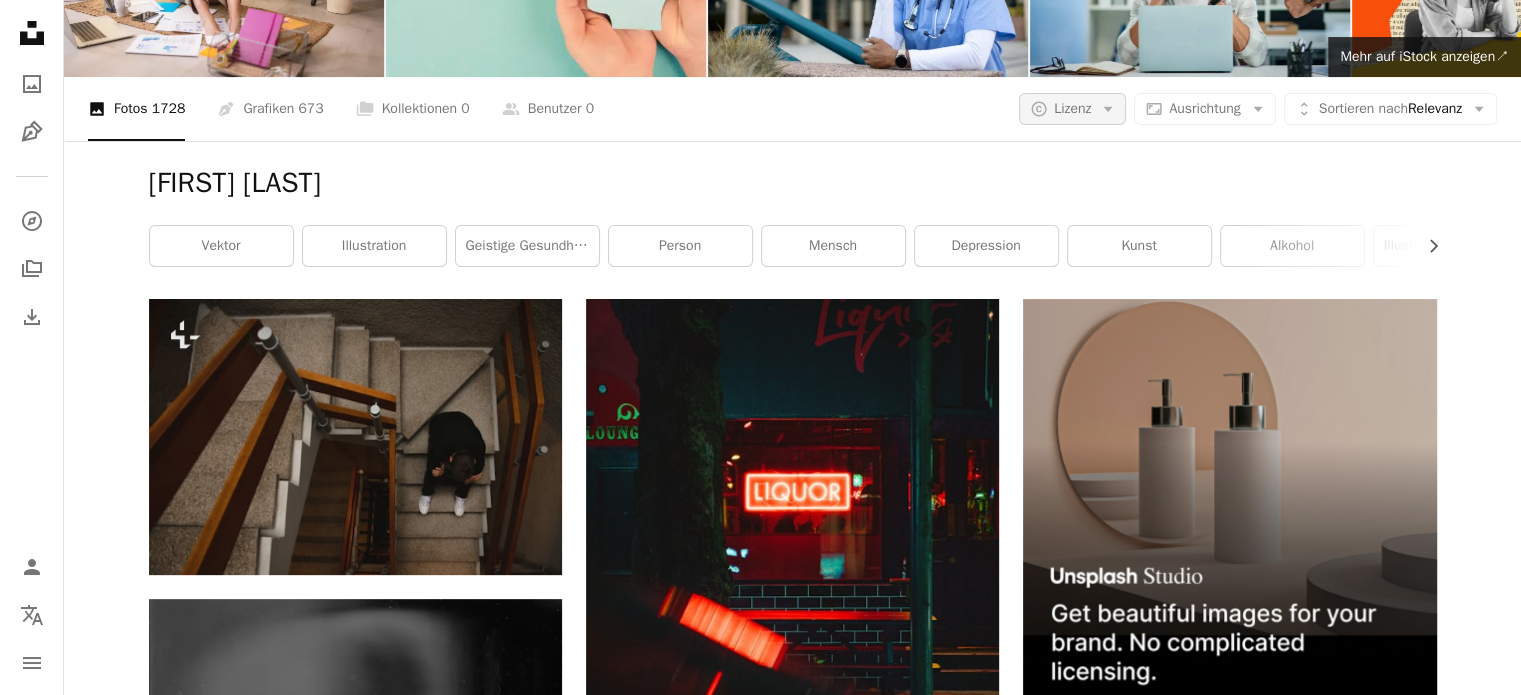 click on "Arrow down" 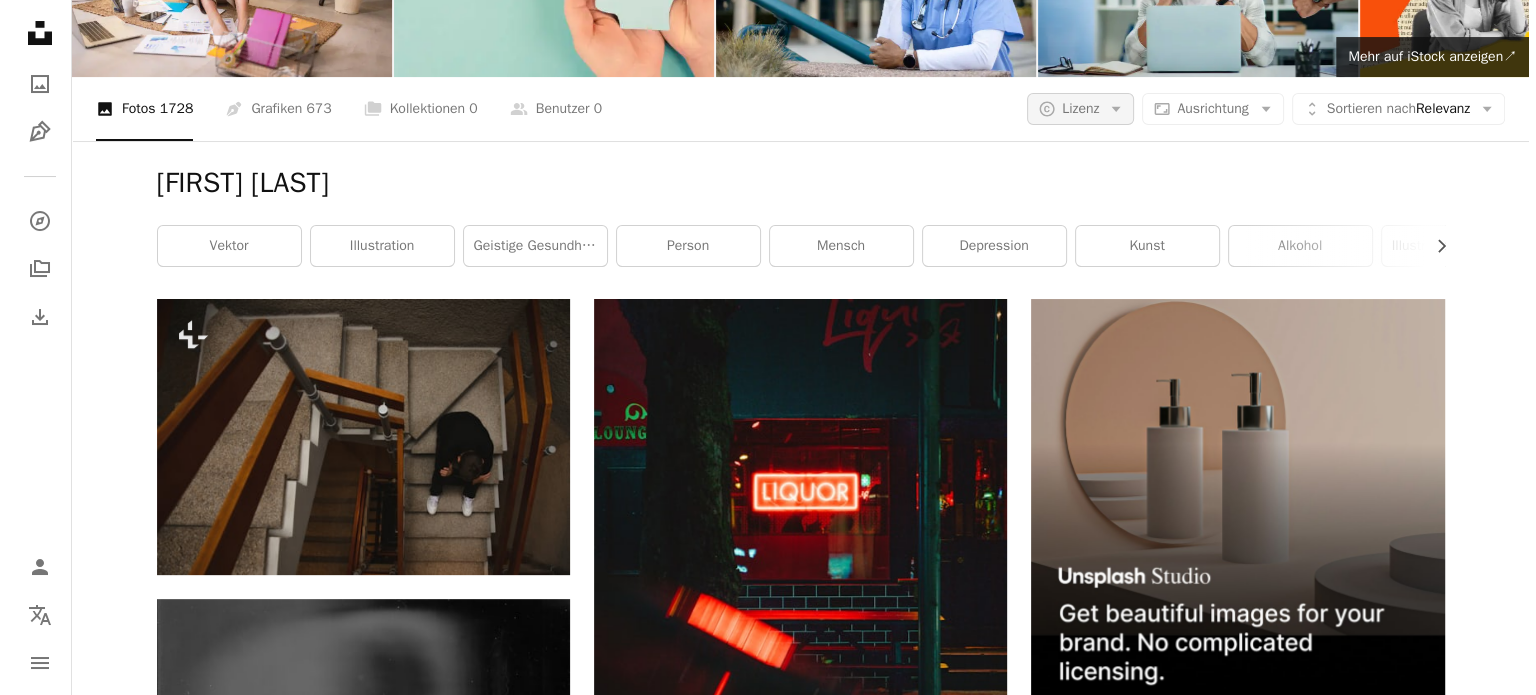 scroll, scrollTop: 0, scrollLeft: 0, axis: both 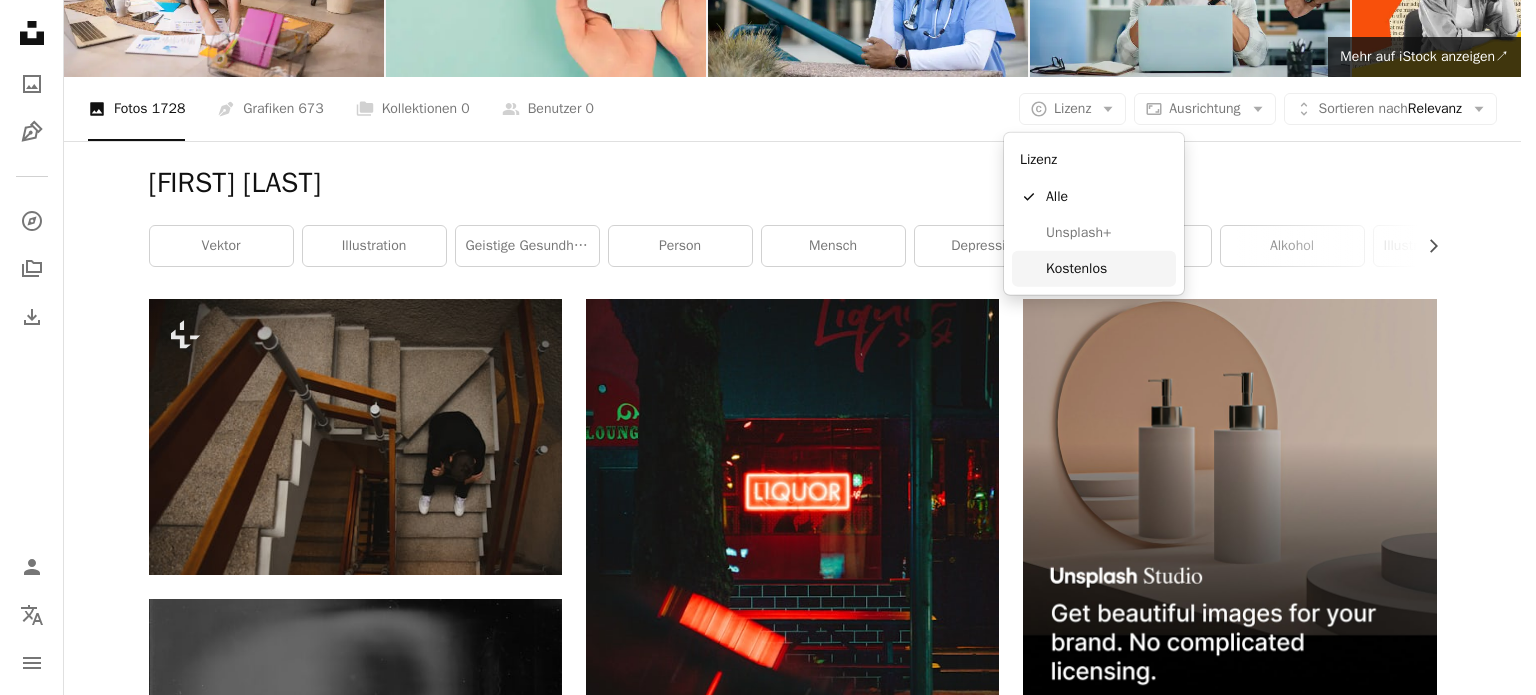 click on "Kostenlos" at bounding box center (1107, 269) 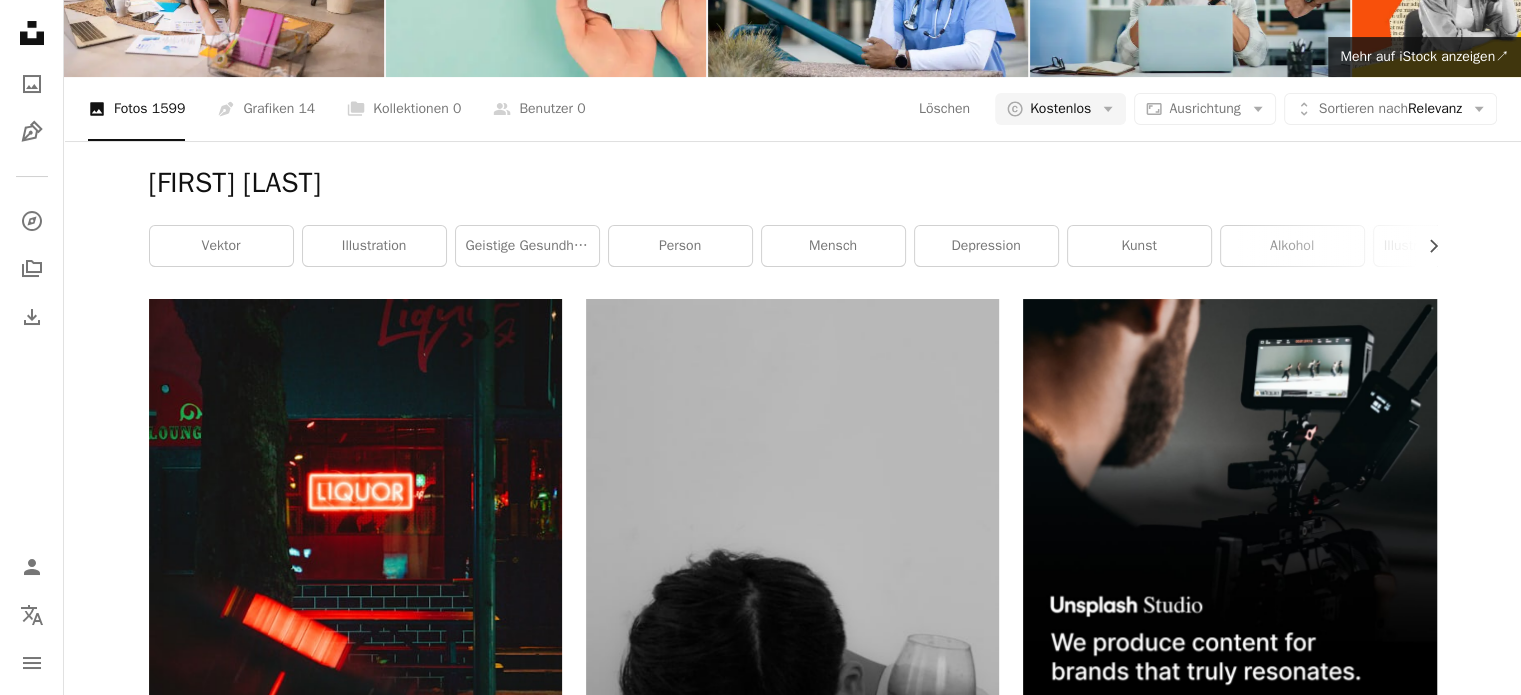 scroll, scrollTop: 4800, scrollLeft: 0, axis: vertical 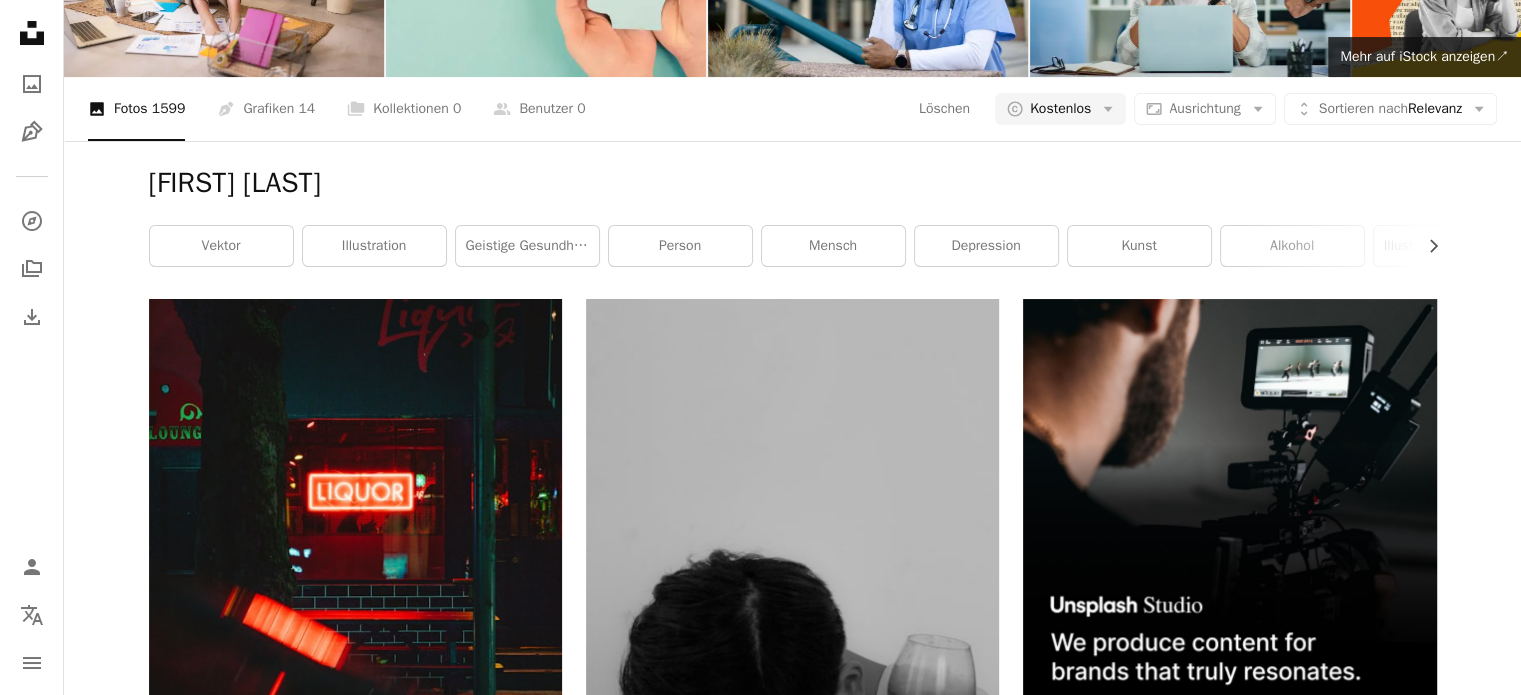 click on "Mehr laden" at bounding box center (793, 4769) 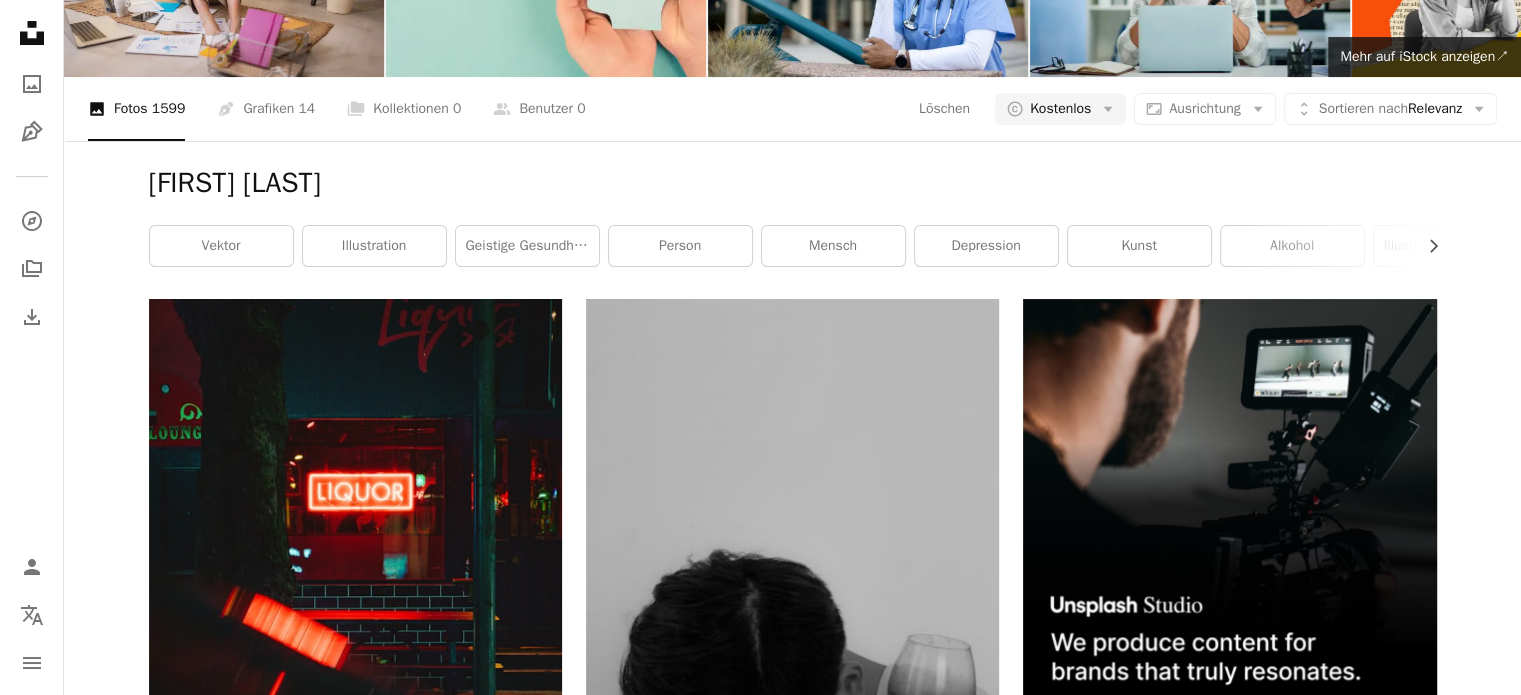 scroll, scrollTop: 0, scrollLeft: 0, axis: both 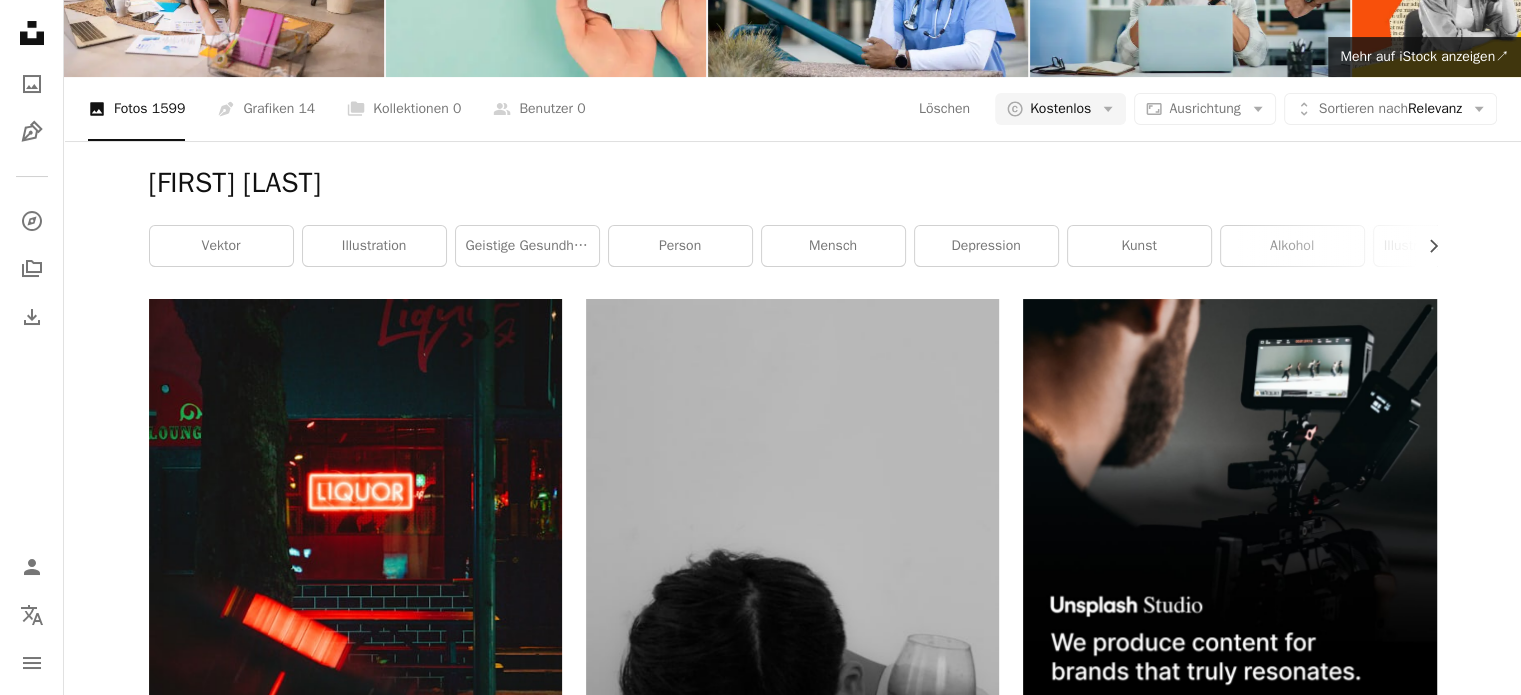 click on "********" at bounding box center [578, -168] 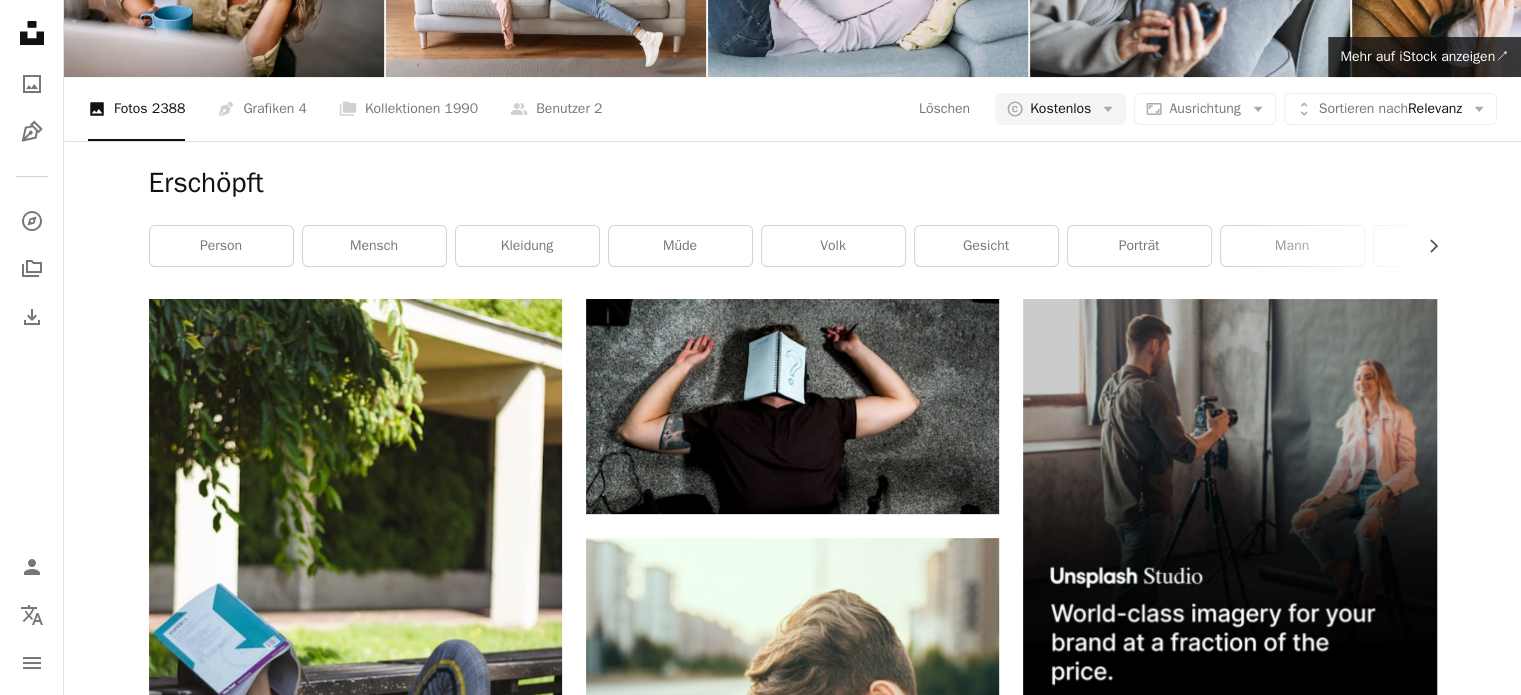 scroll, scrollTop: 800, scrollLeft: 0, axis: vertical 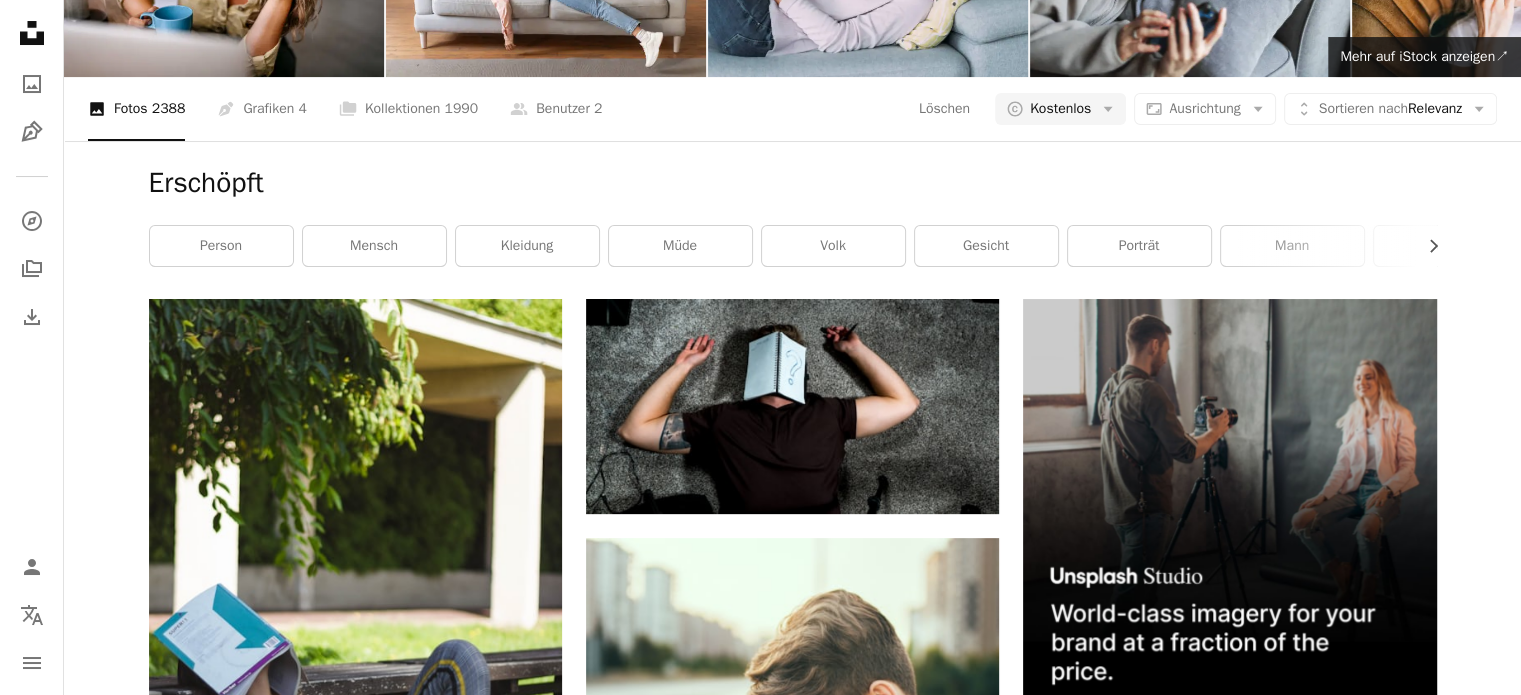 click on "Arrow pointing down" 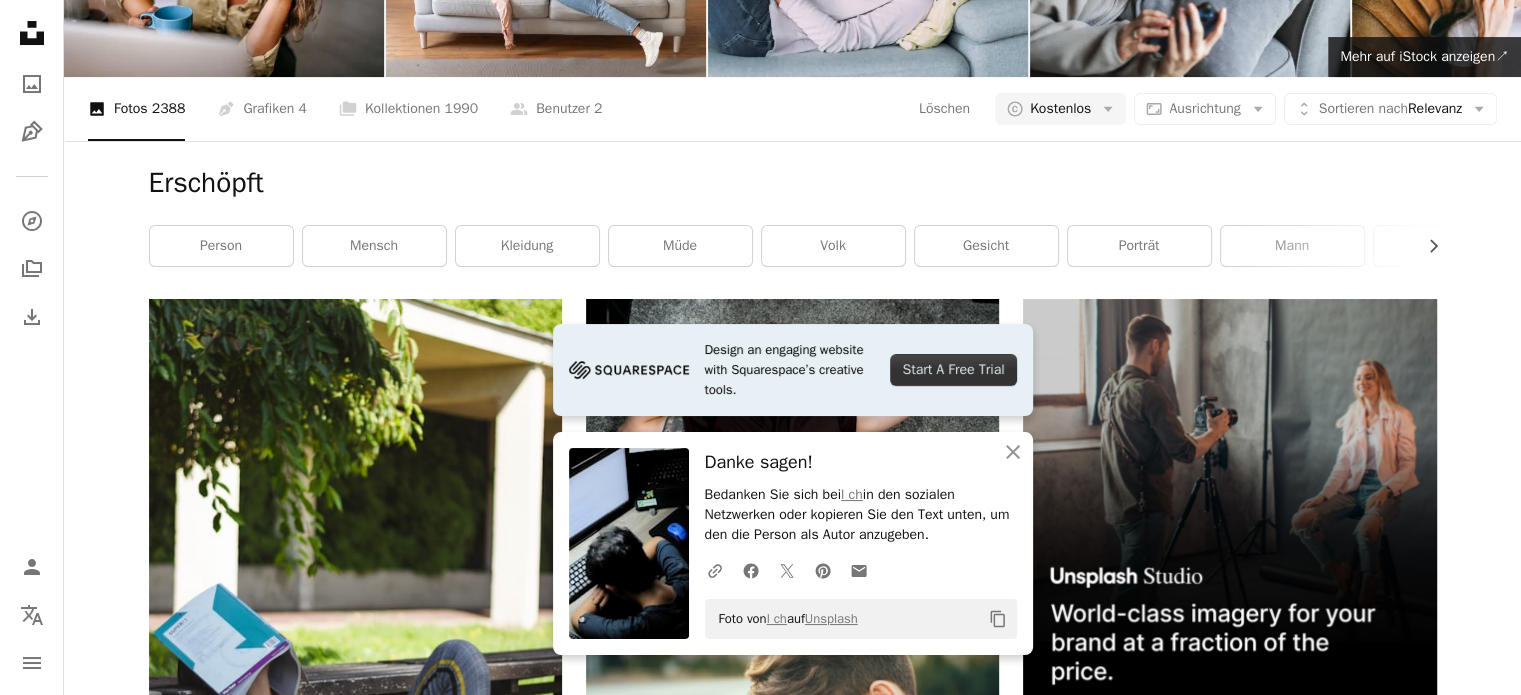 scroll, scrollTop: 1600, scrollLeft: 0, axis: vertical 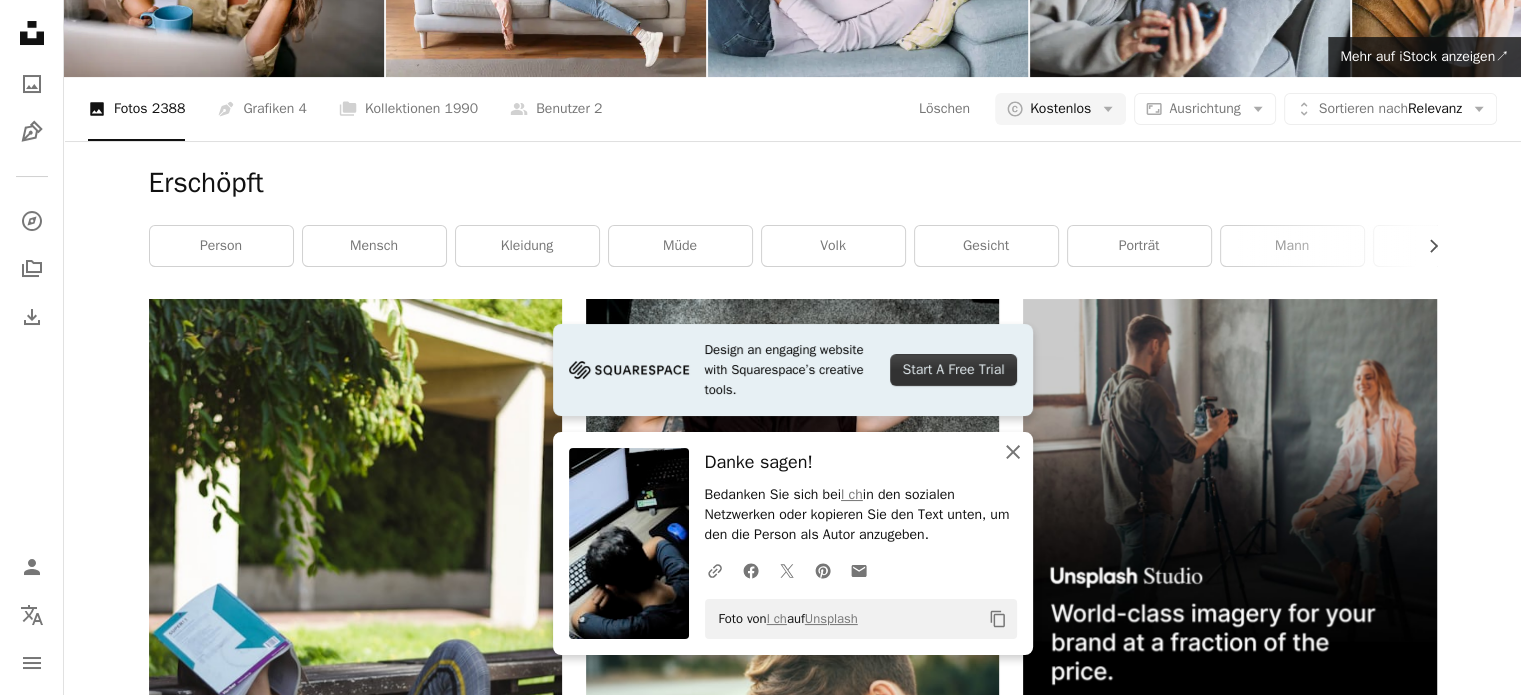 click 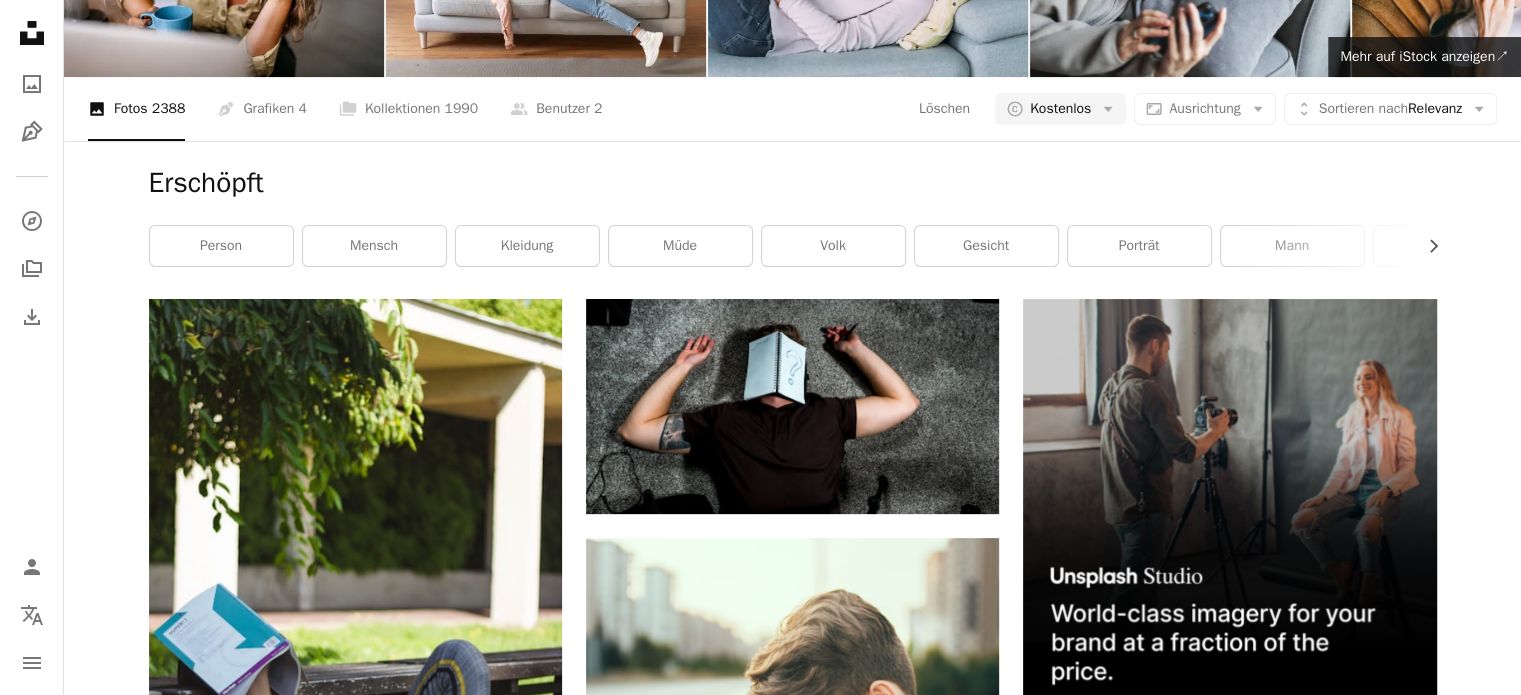 scroll, scrollTop: 1900, scrollLeft: 0, axis: vertical 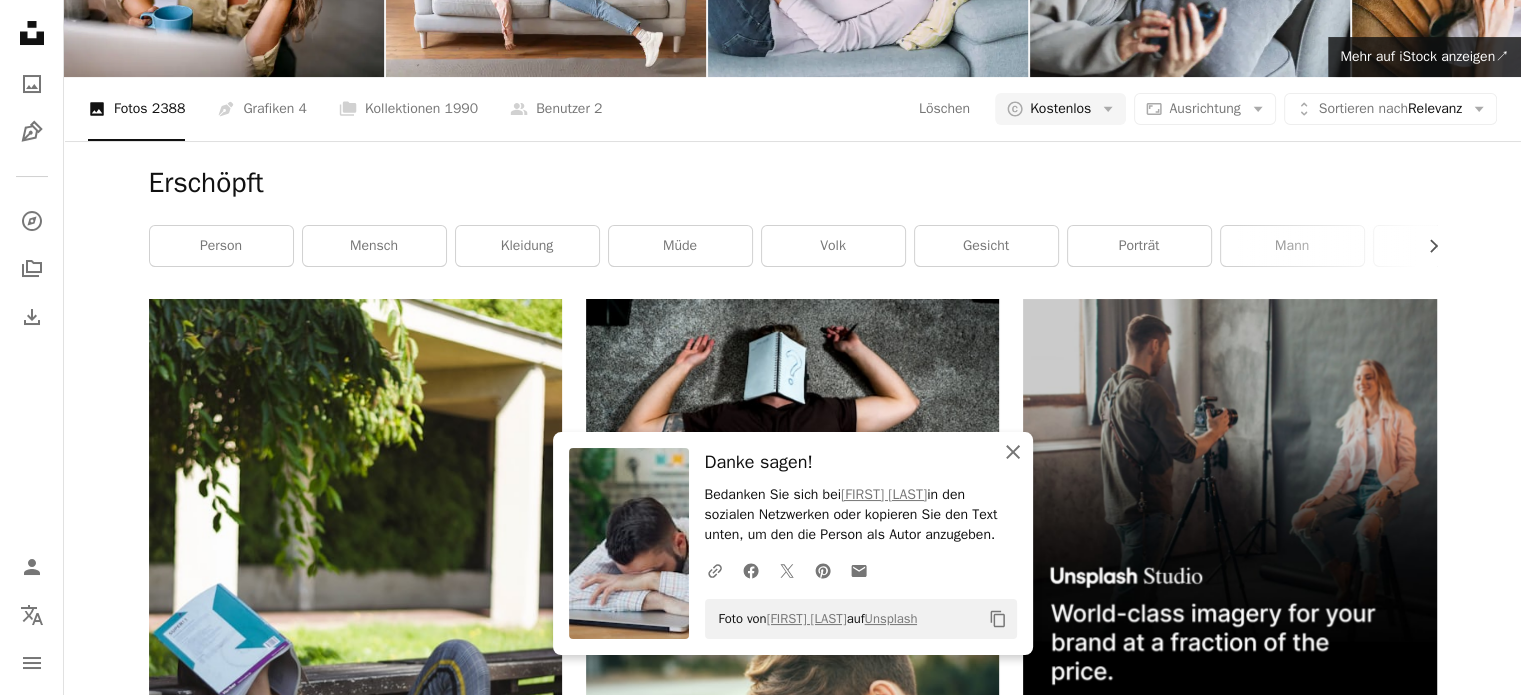 click on "An X shape" 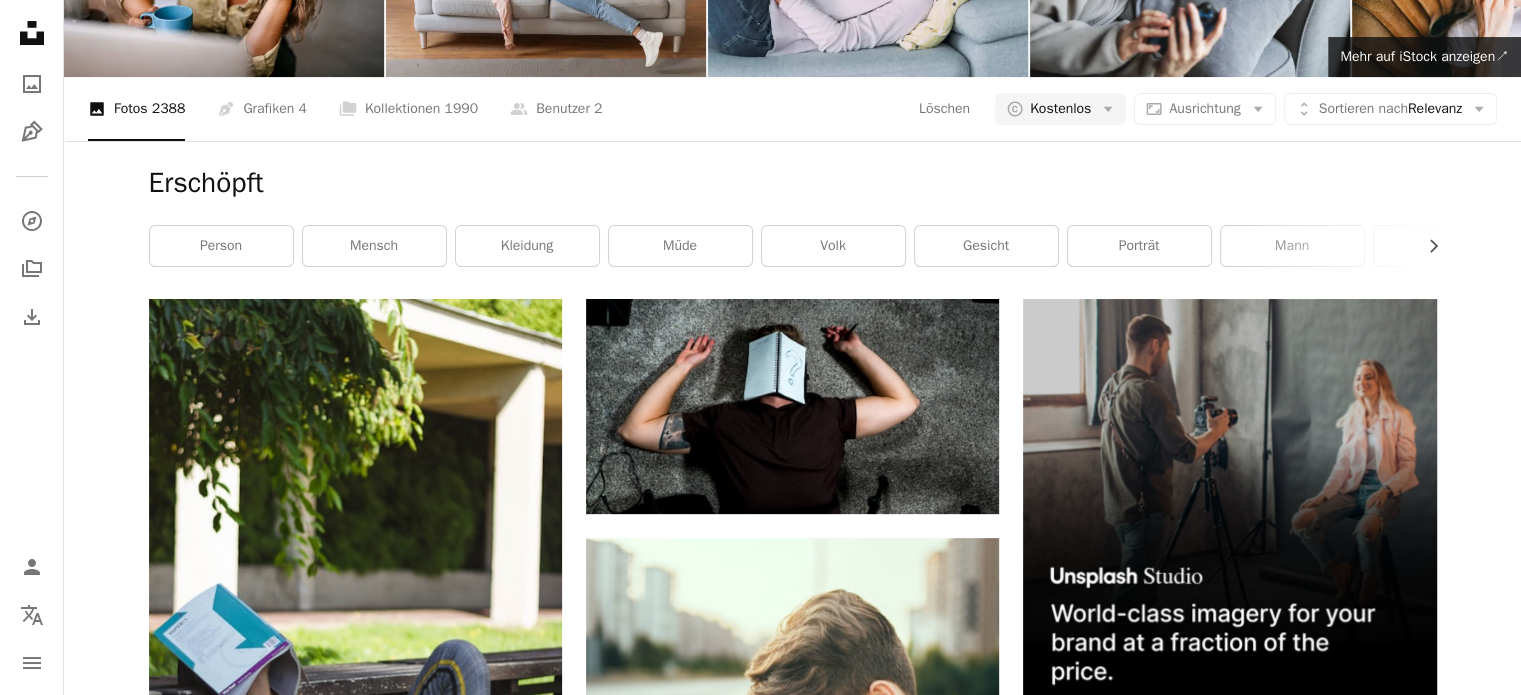scroll, scrollTop: 0, scrollLeft: 0, axis: both 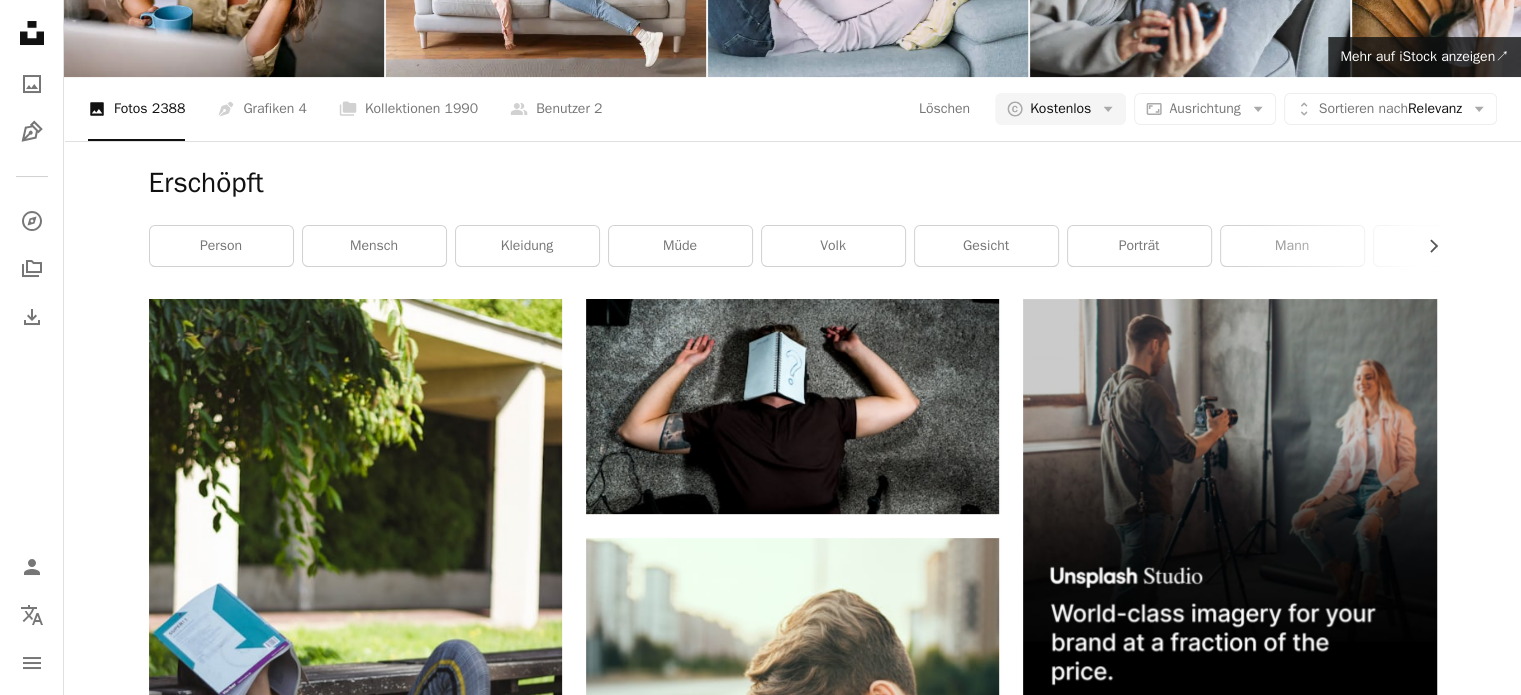 click on "*********" at bounding box center (578, -168) 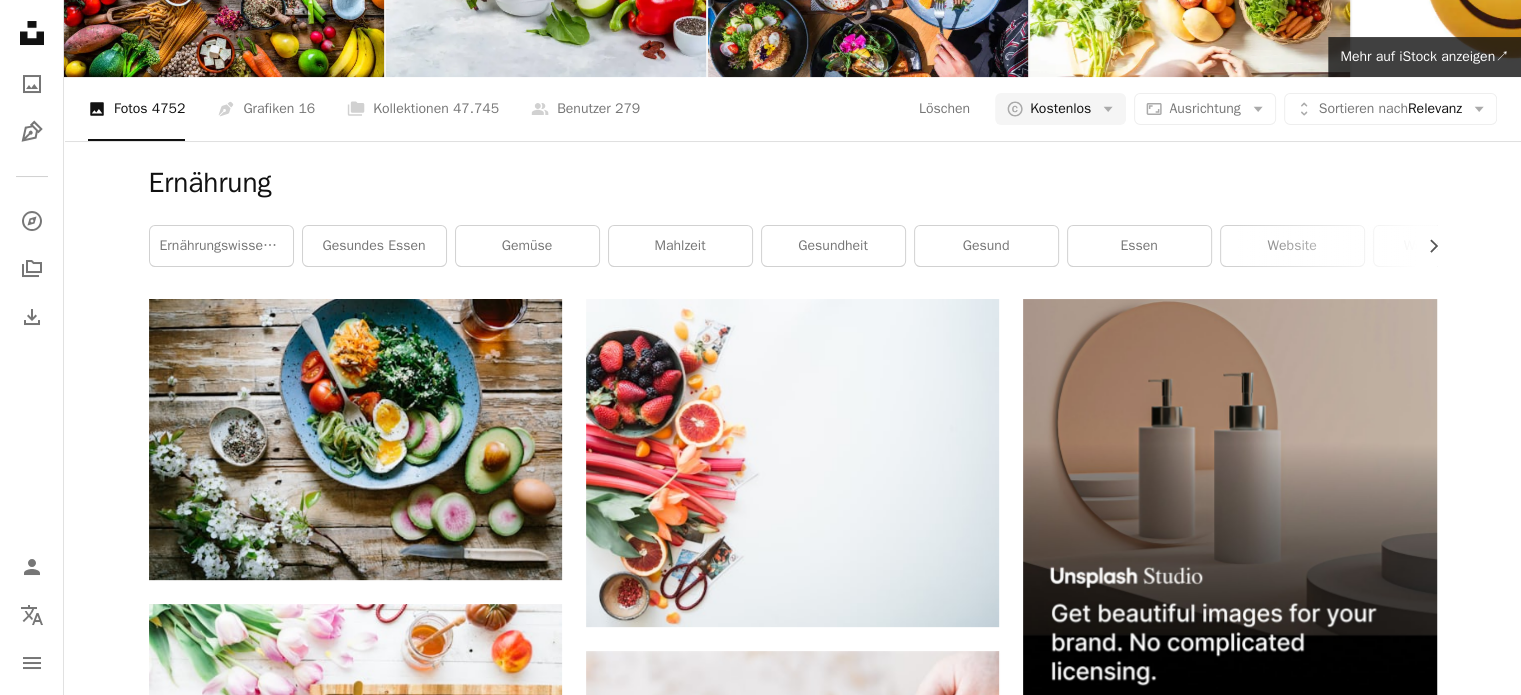 scroll, scrollTop: 0, scrollLeft: 0, axis: both 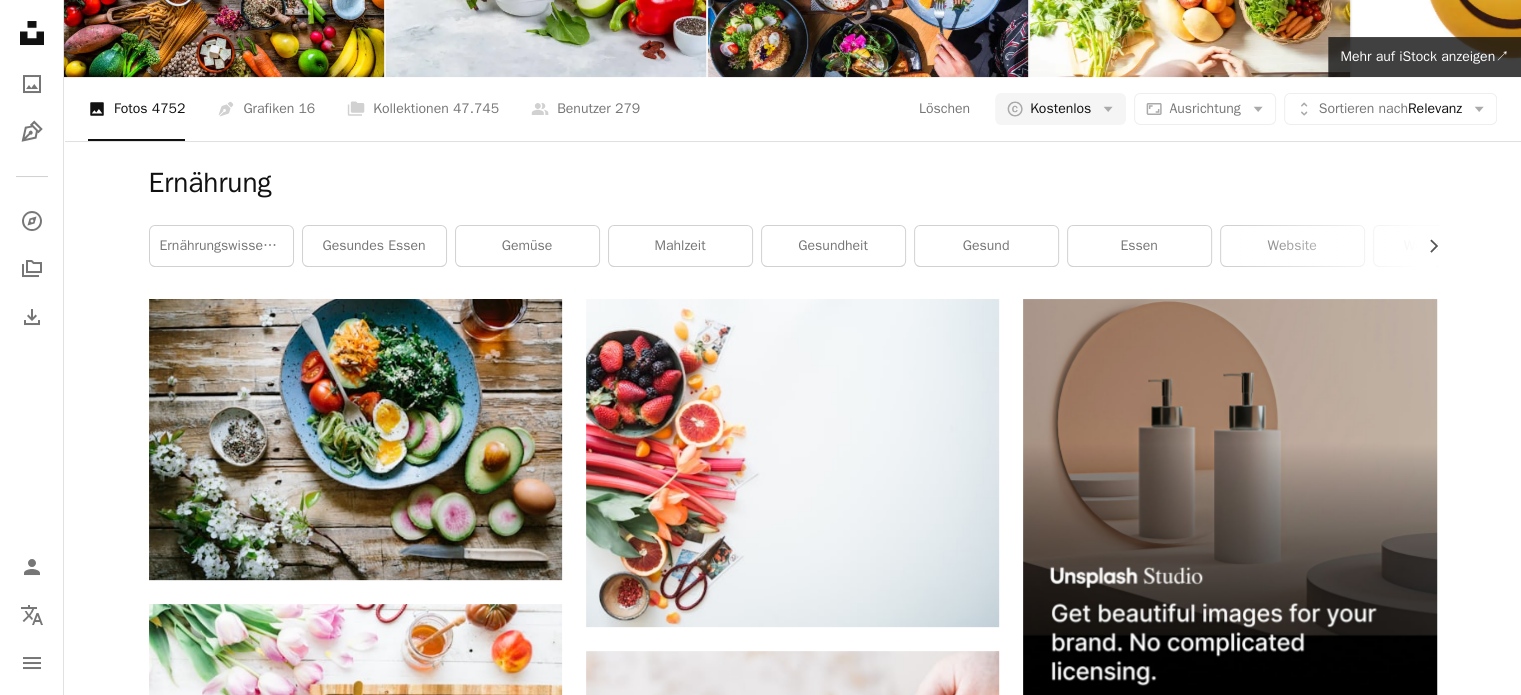 click on "*********" at bounding box center (578, -168) 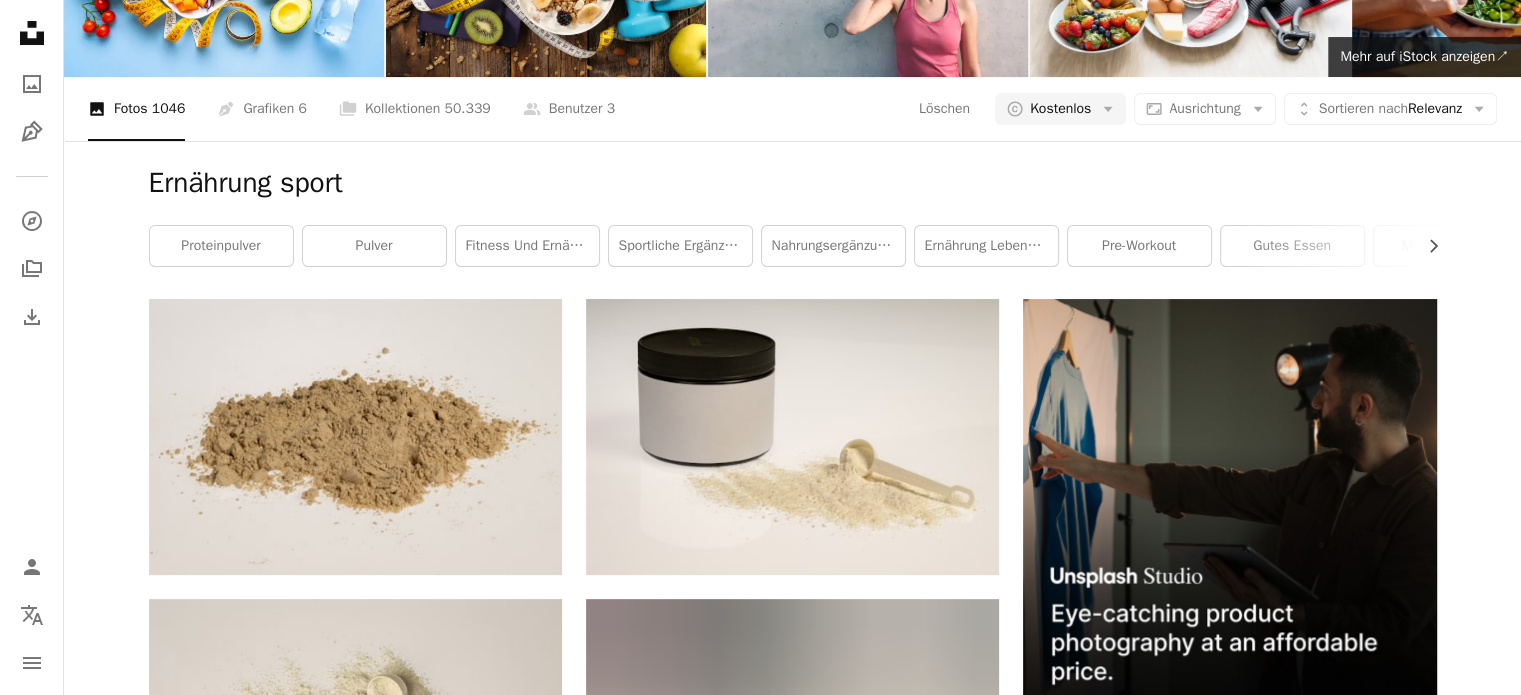 scroll, scrollTop: 2900, scrollLeft: 0, axis: vertical 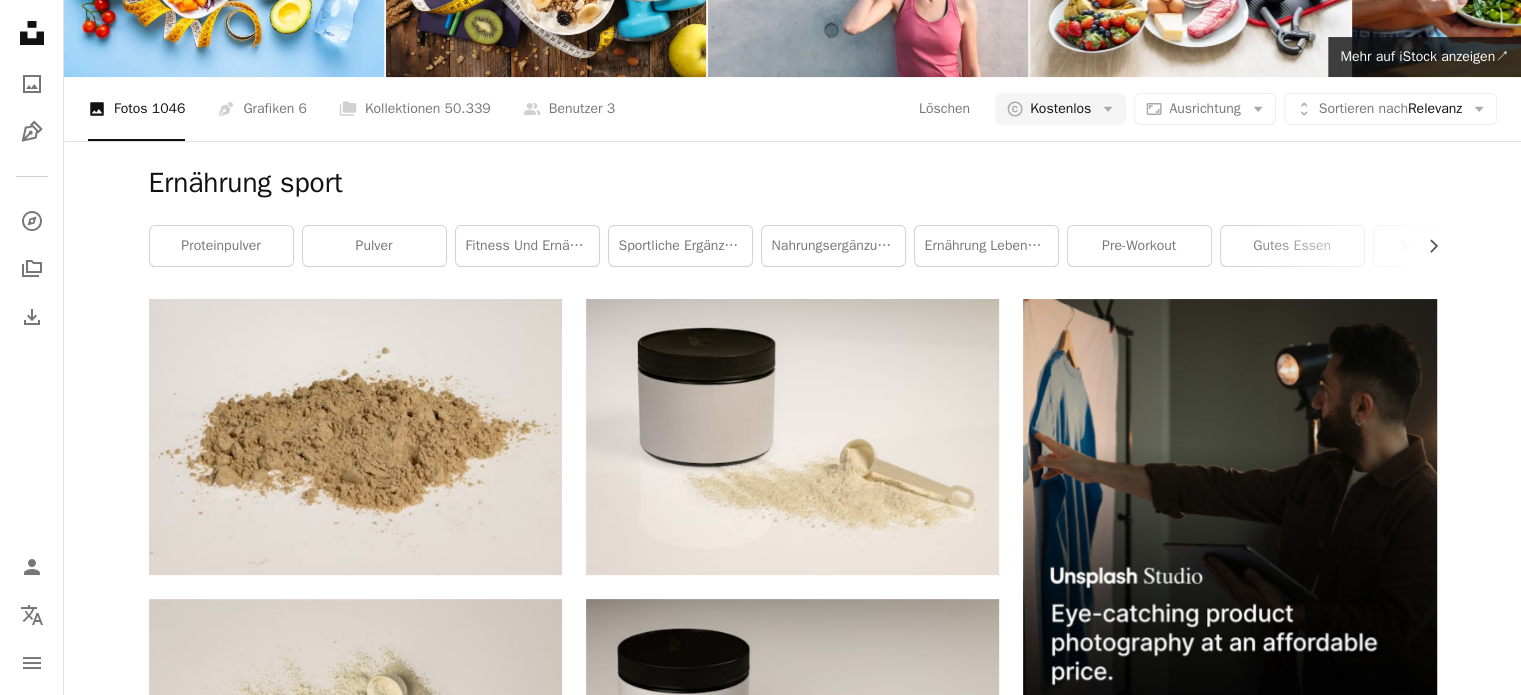 click on "Mehr laden" at bounding box center (793, 3010) 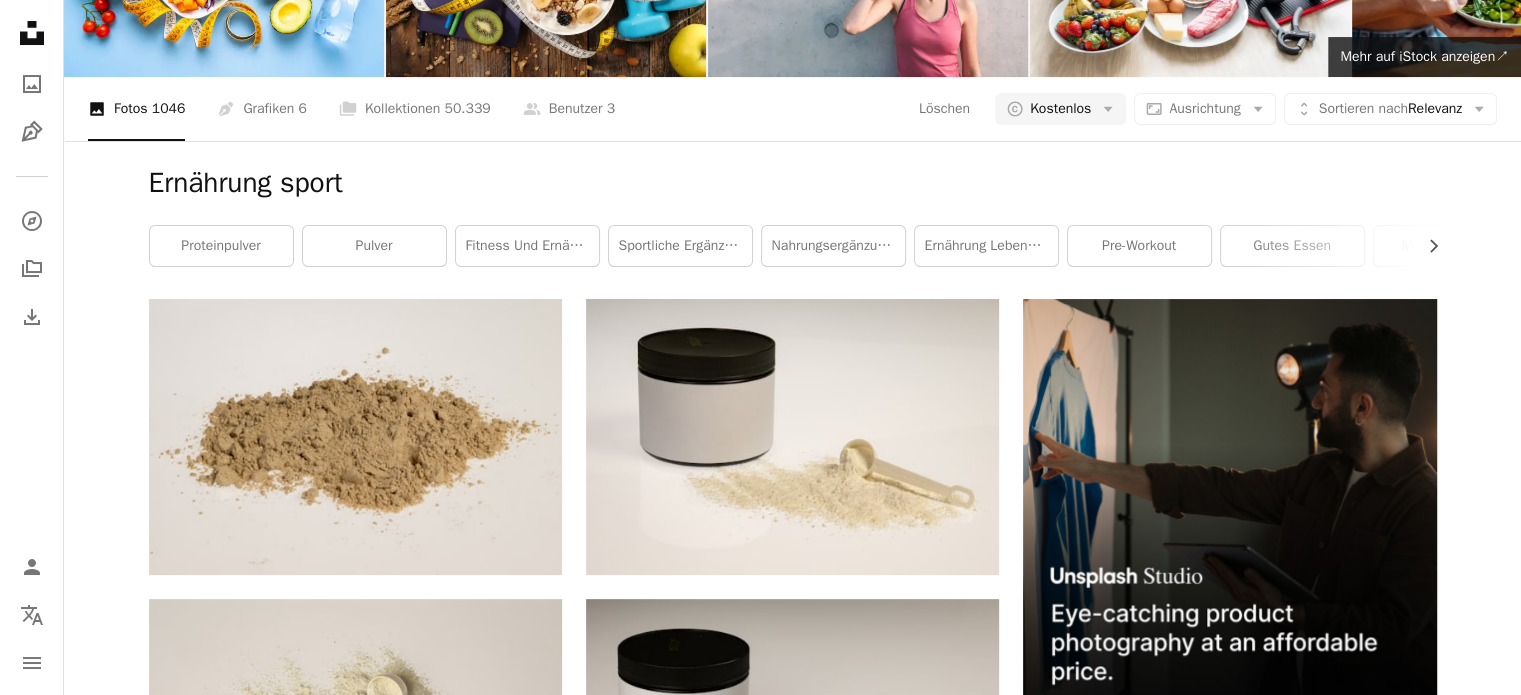 scroll, scrollTop: 8700, scrollLeft: 0, axis: vertical 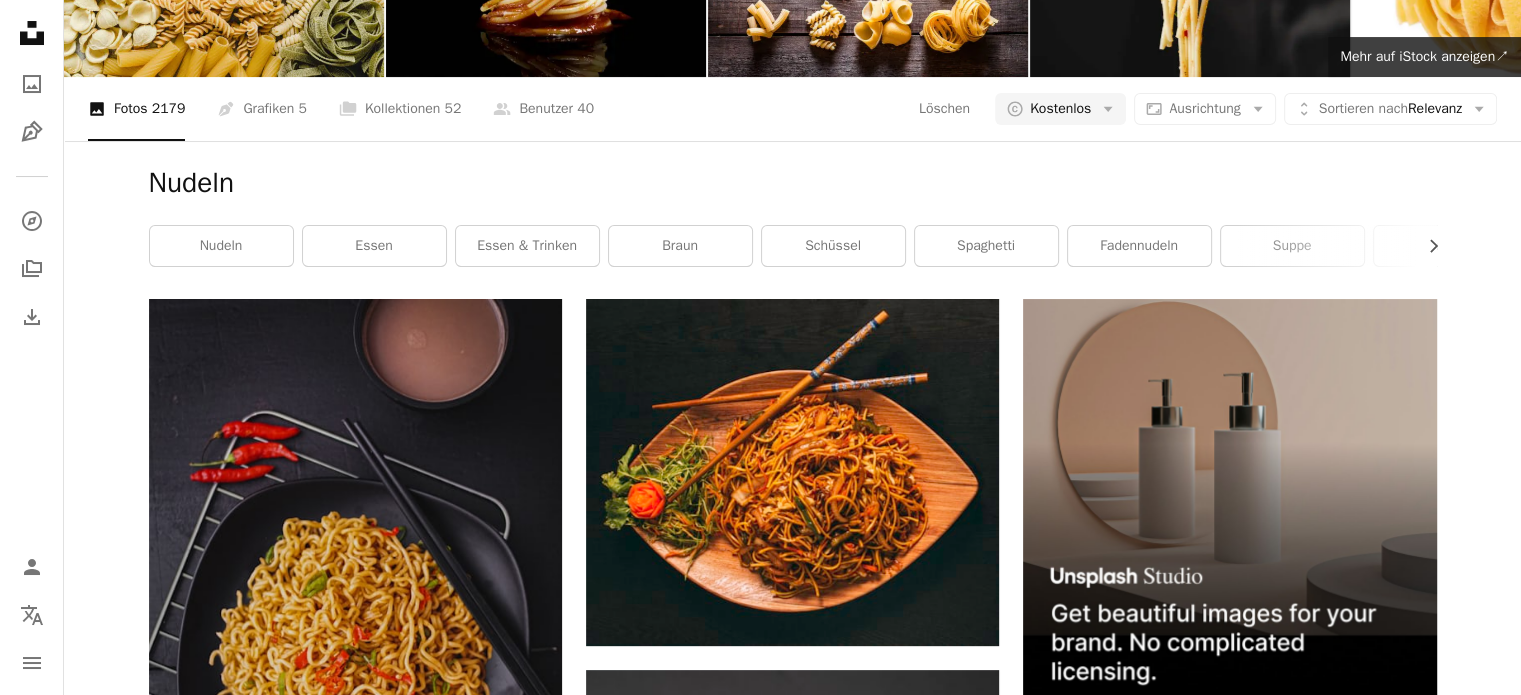 click on "******" at bounding box center [578, -168] 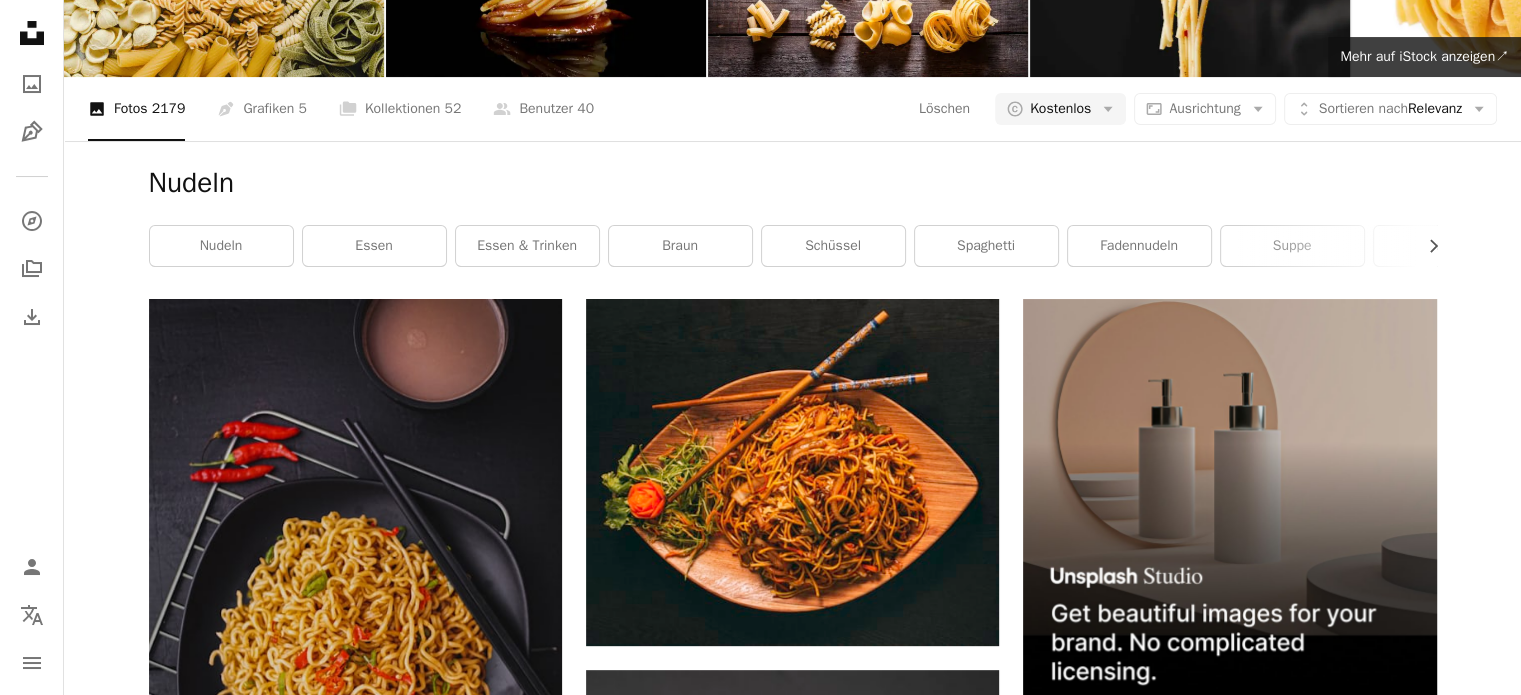type on "******" 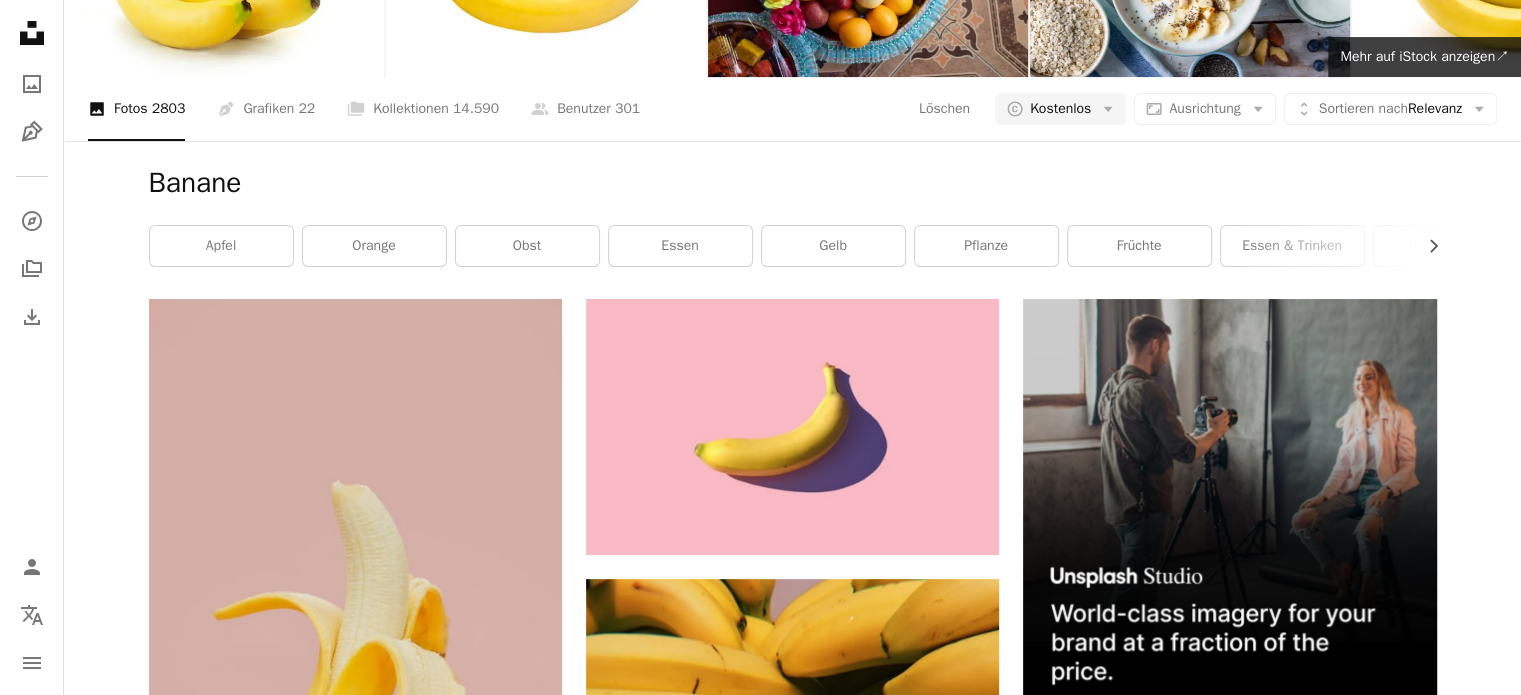 scroll, scrollTop: 4100, scrollLeft: 0, axis: vertical 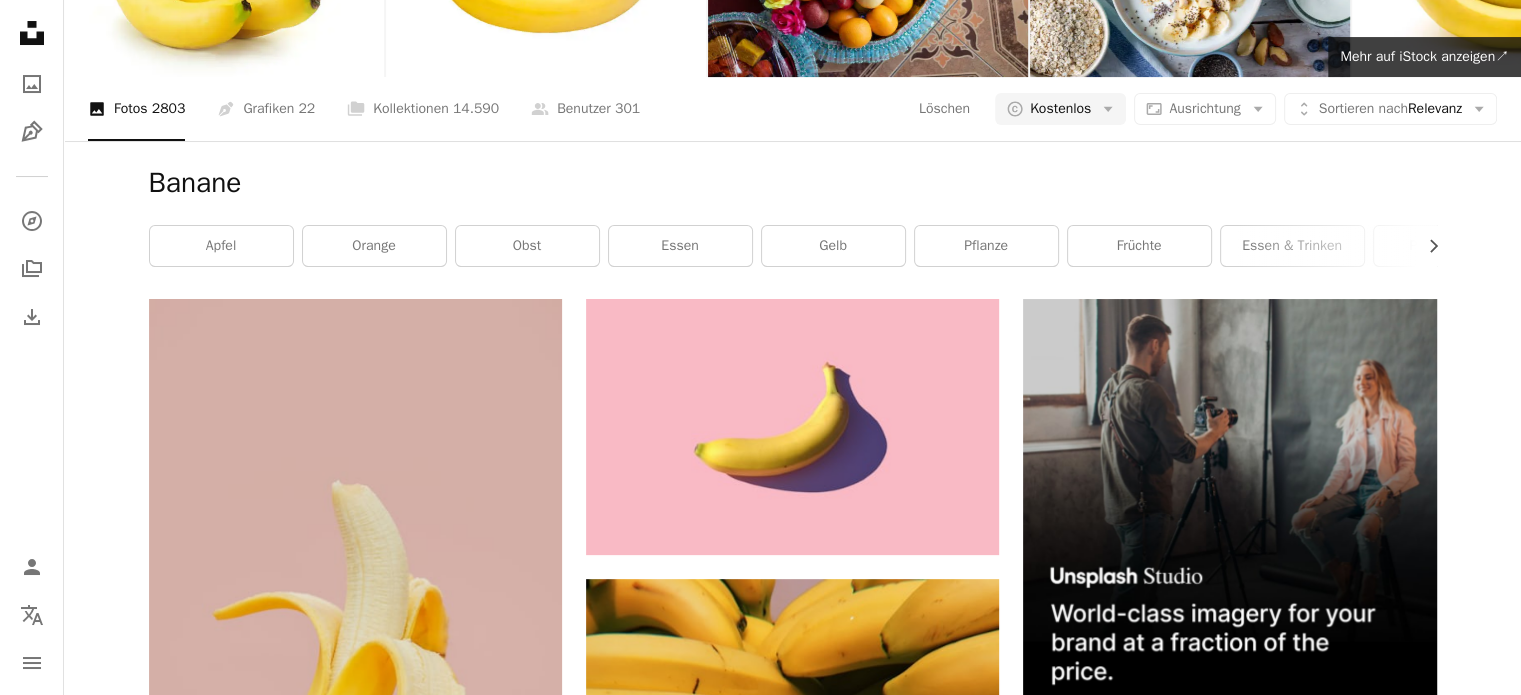 click 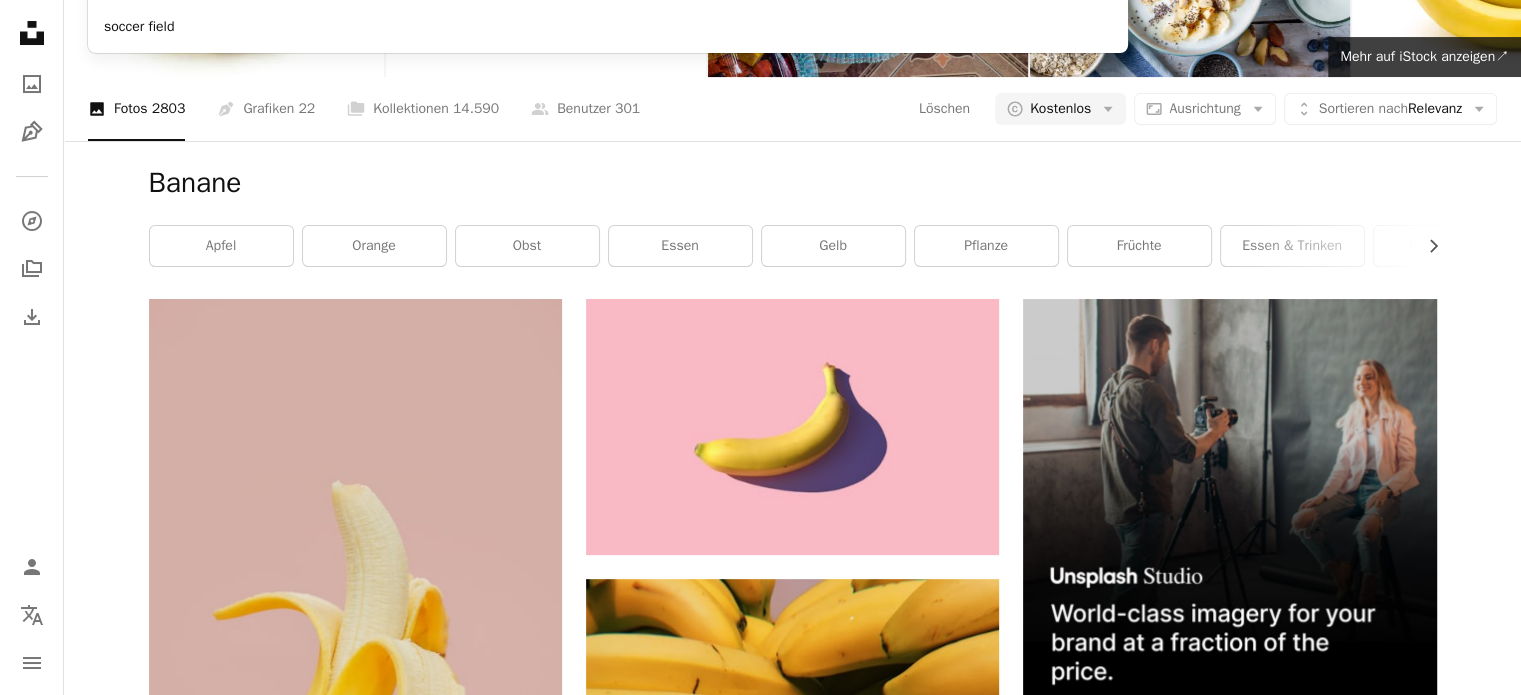type on "****" 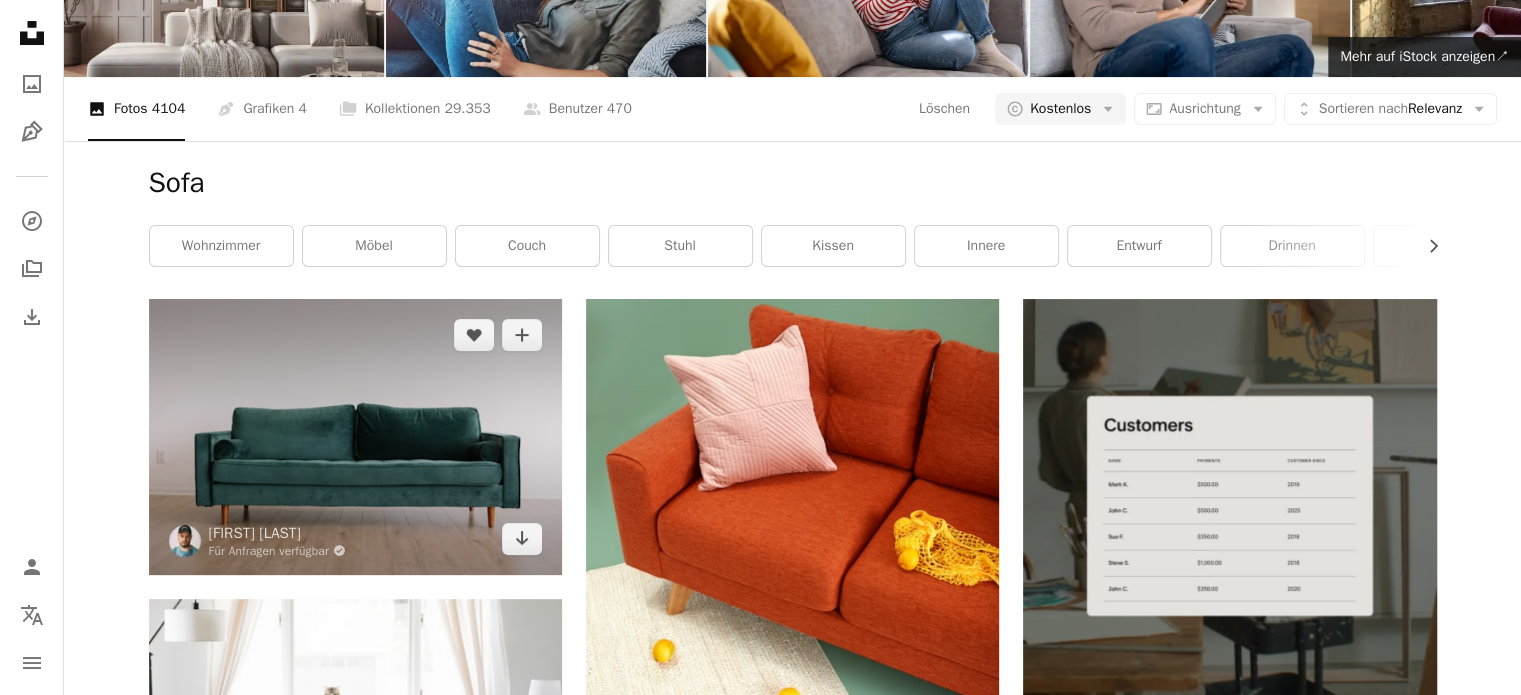 scroll, scrollTop: 0, scrollLeft: 0, axis: both 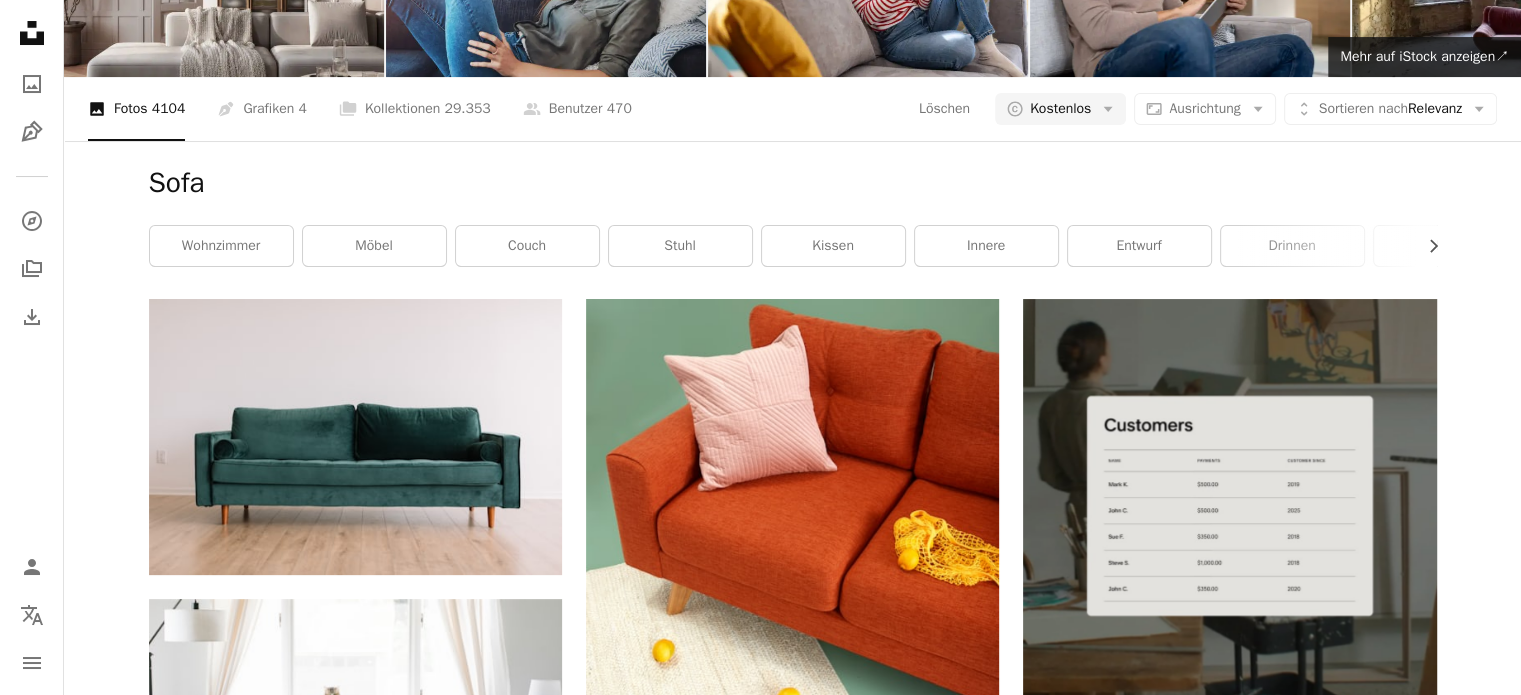 click on "****" at bounding box center (578, -168) 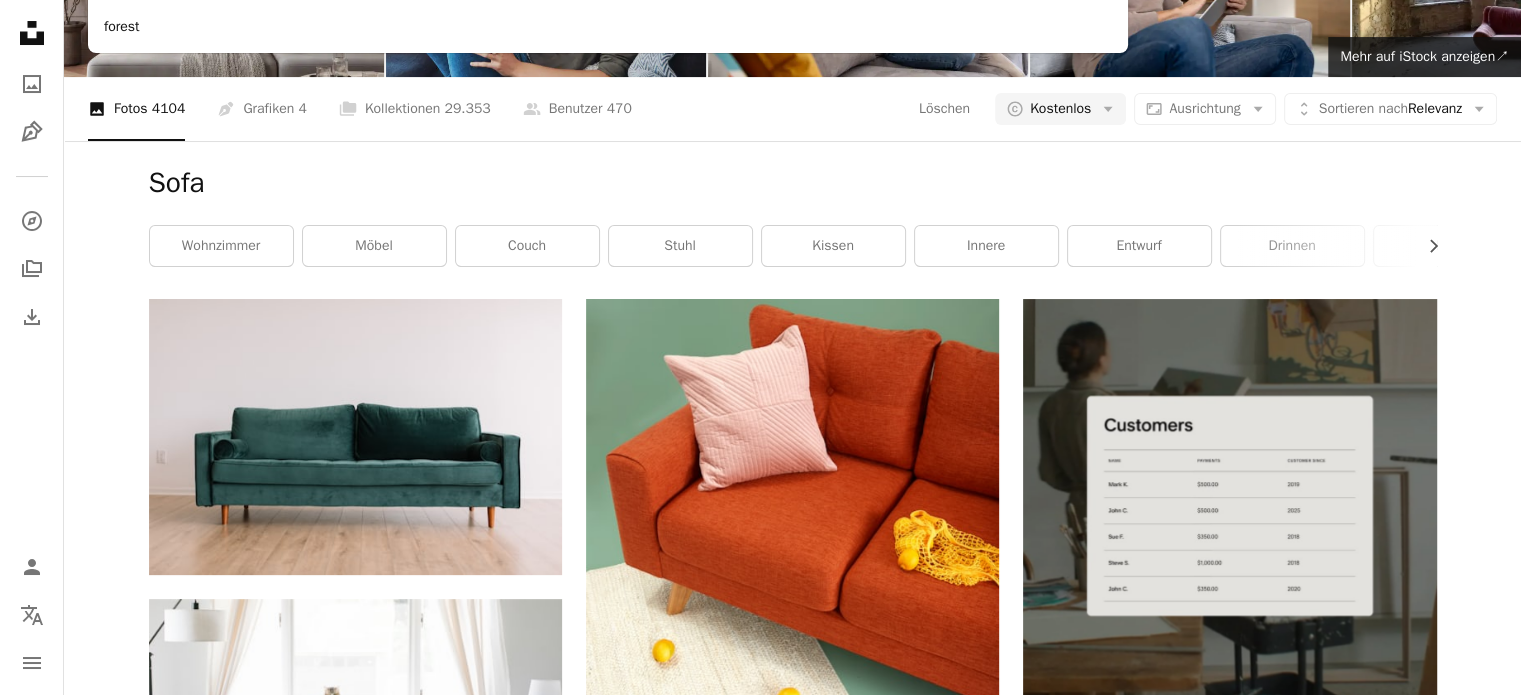 type on "****" 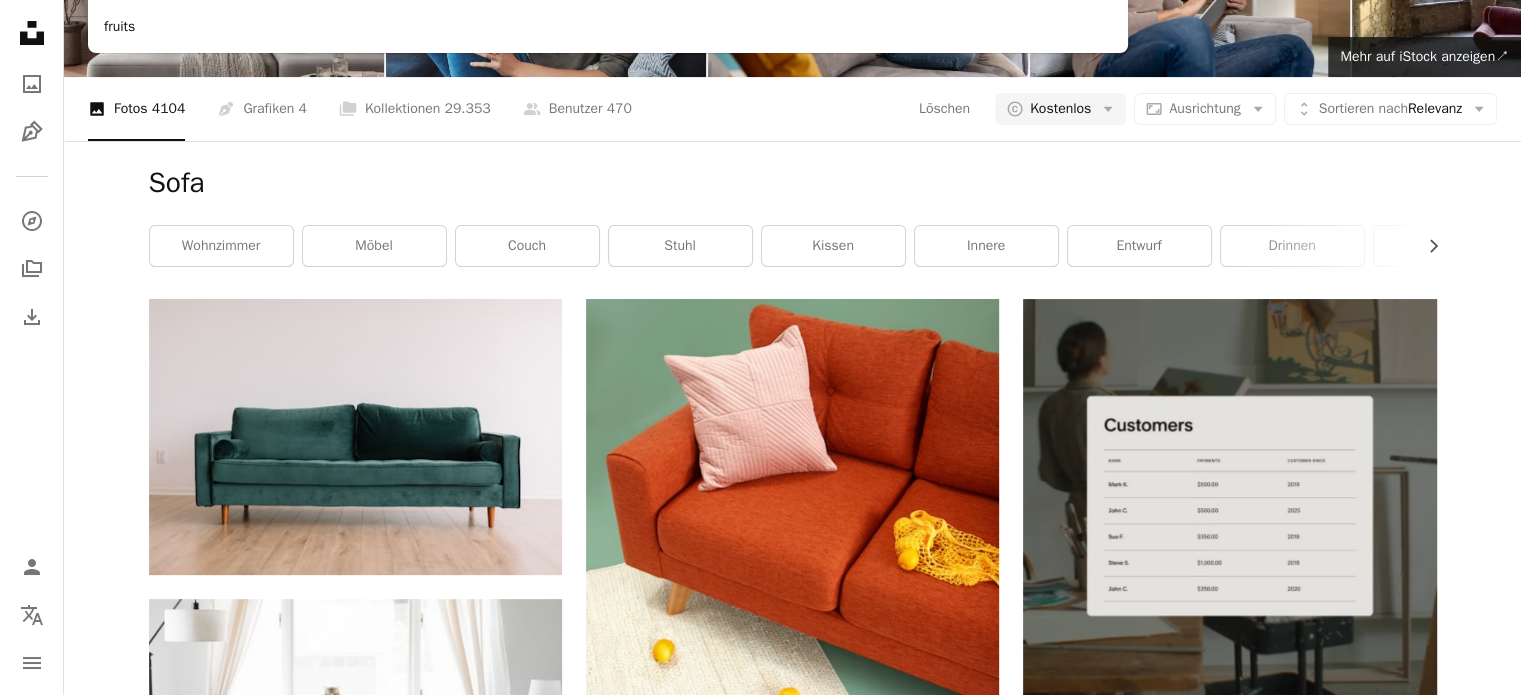 click on "A magnifying glass" at bounding box center (106, -168) 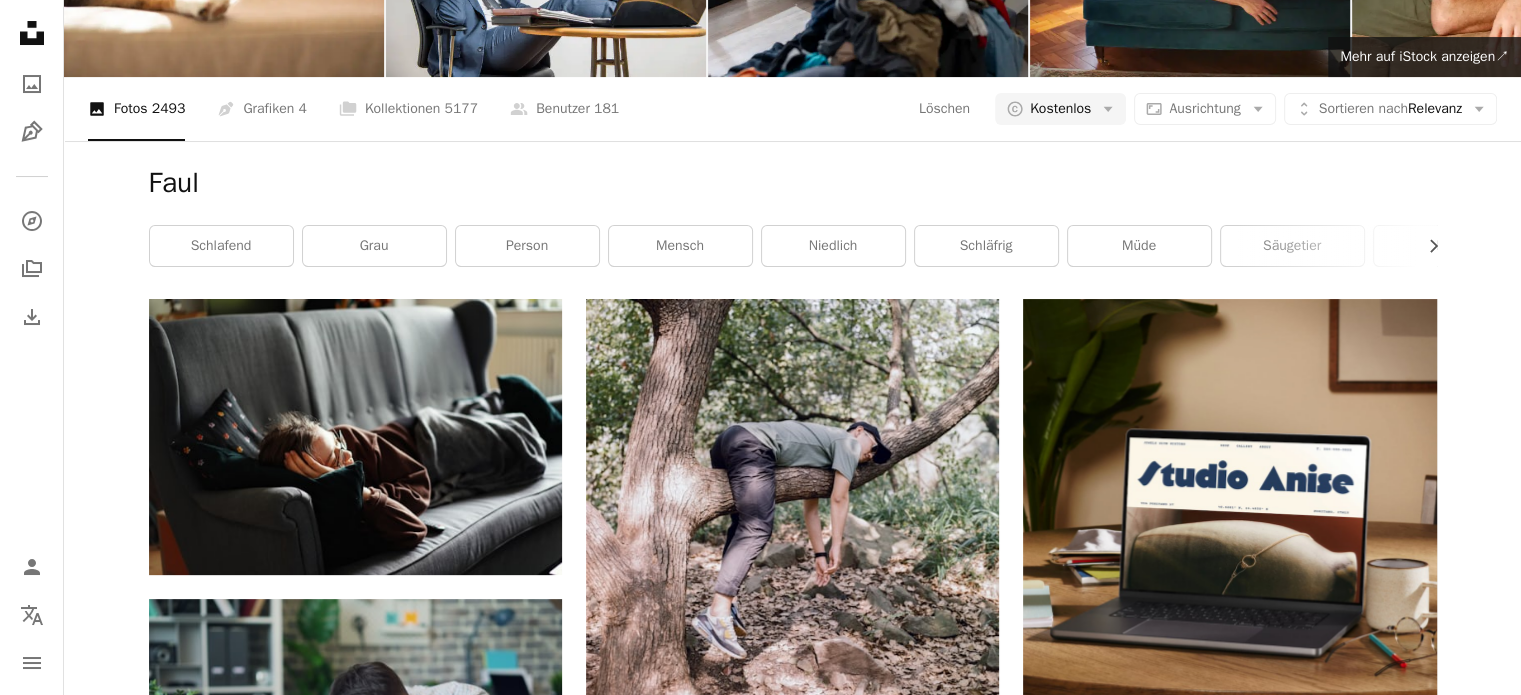 scroll, scrollTop: 319, scrollLeft: 0, axis: vertical 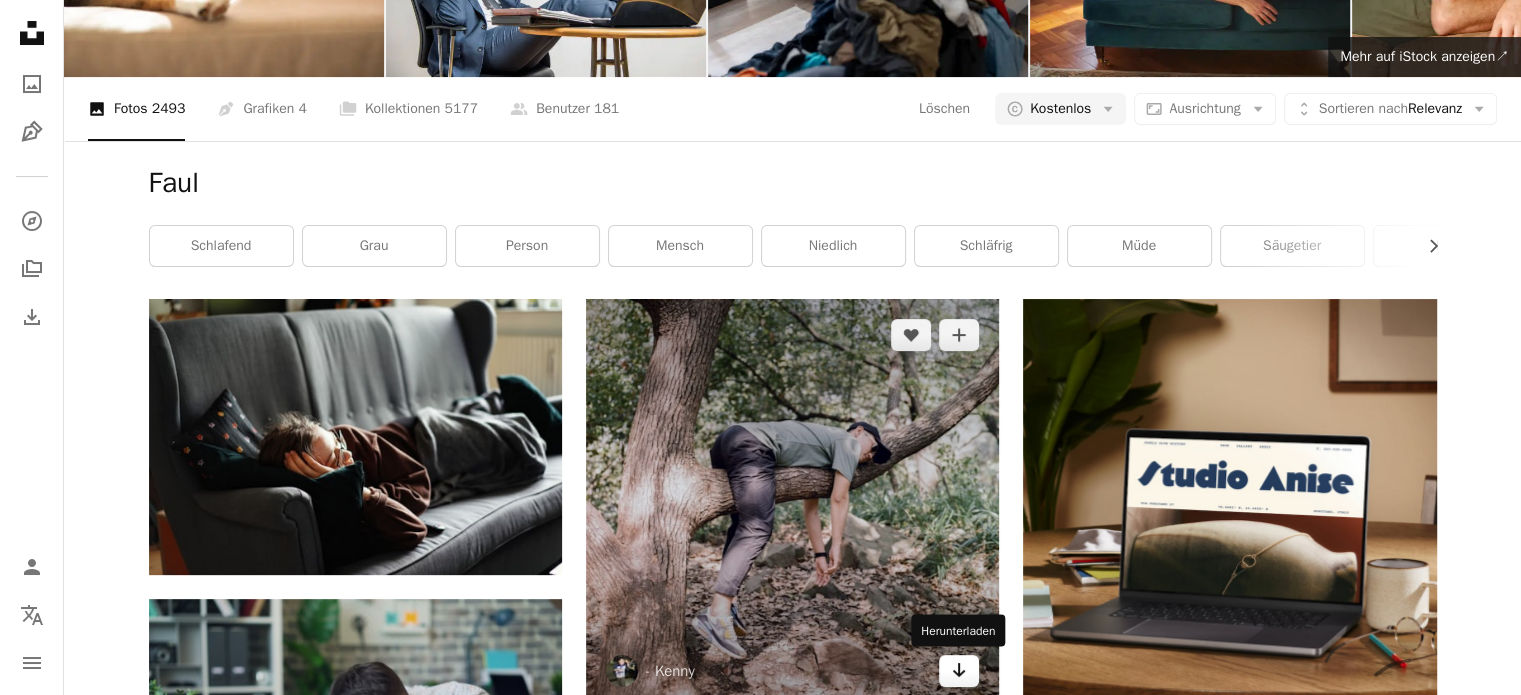 click 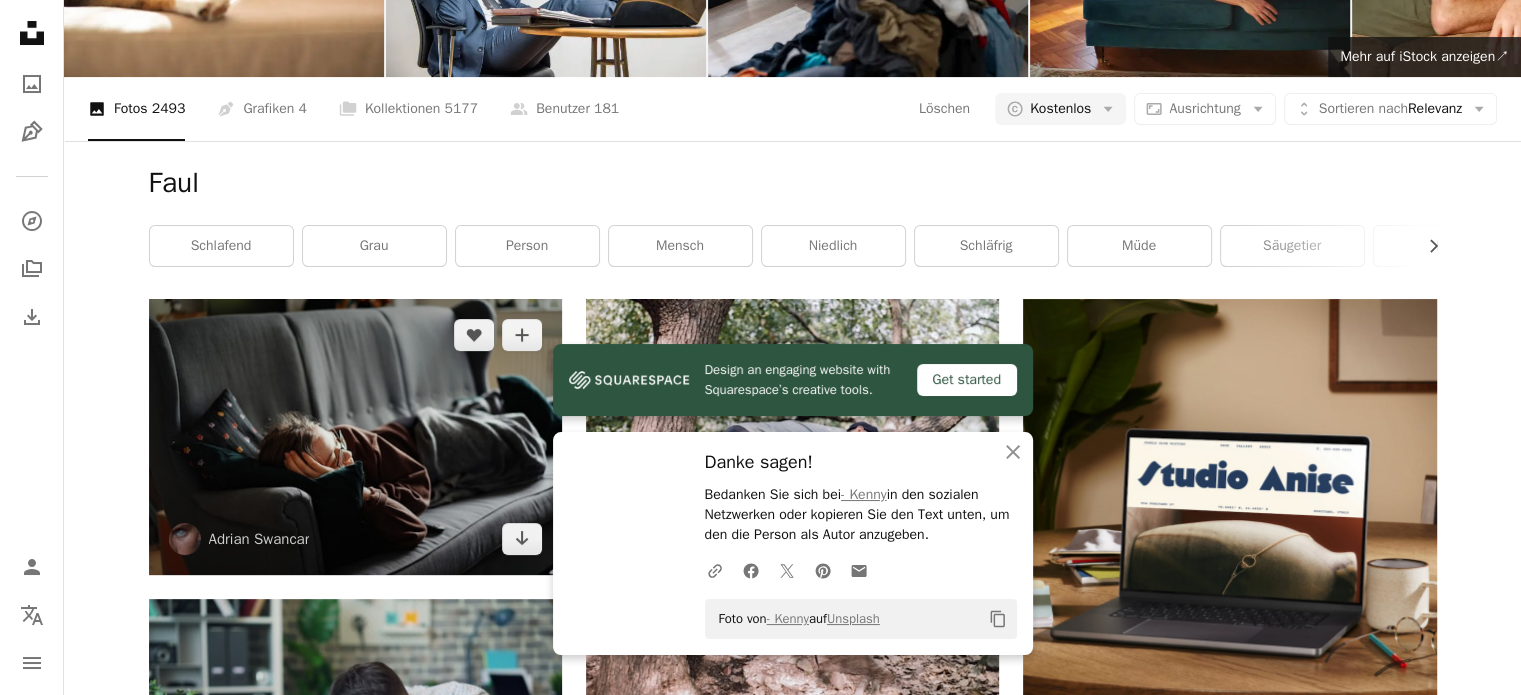 scroll, scrollTop: 0, scrollLeft: 0, axis: both 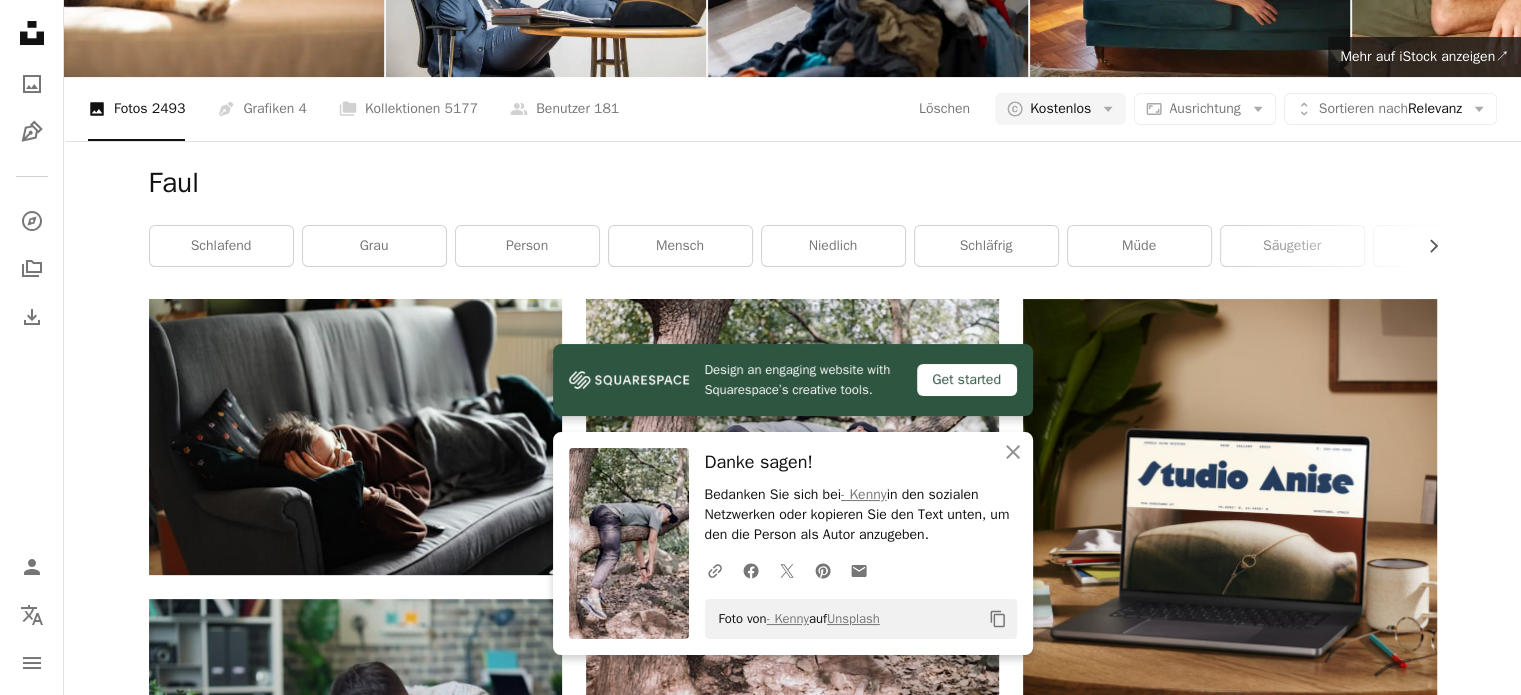 click on "****" at bounding box center [578, -168] 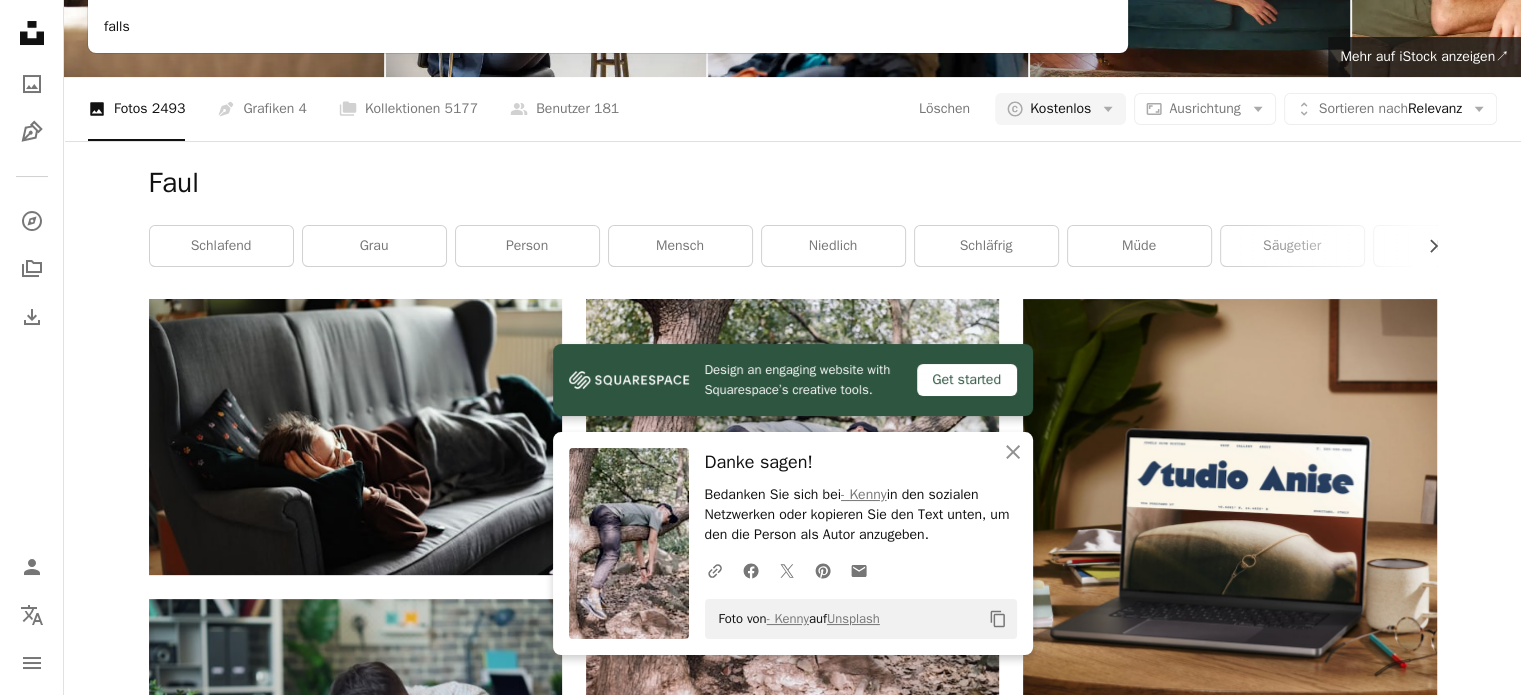 click on "****" at bounding box center (578, -168) 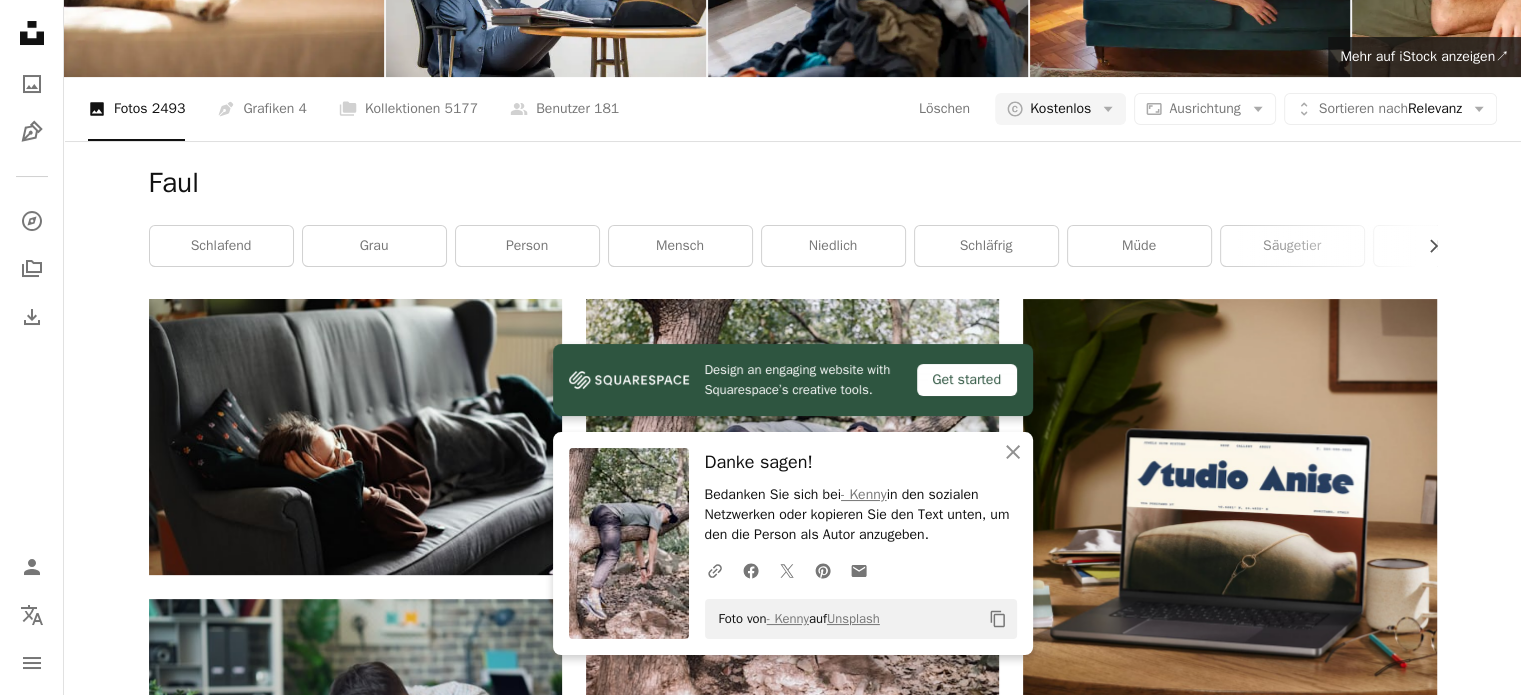 type on "********" 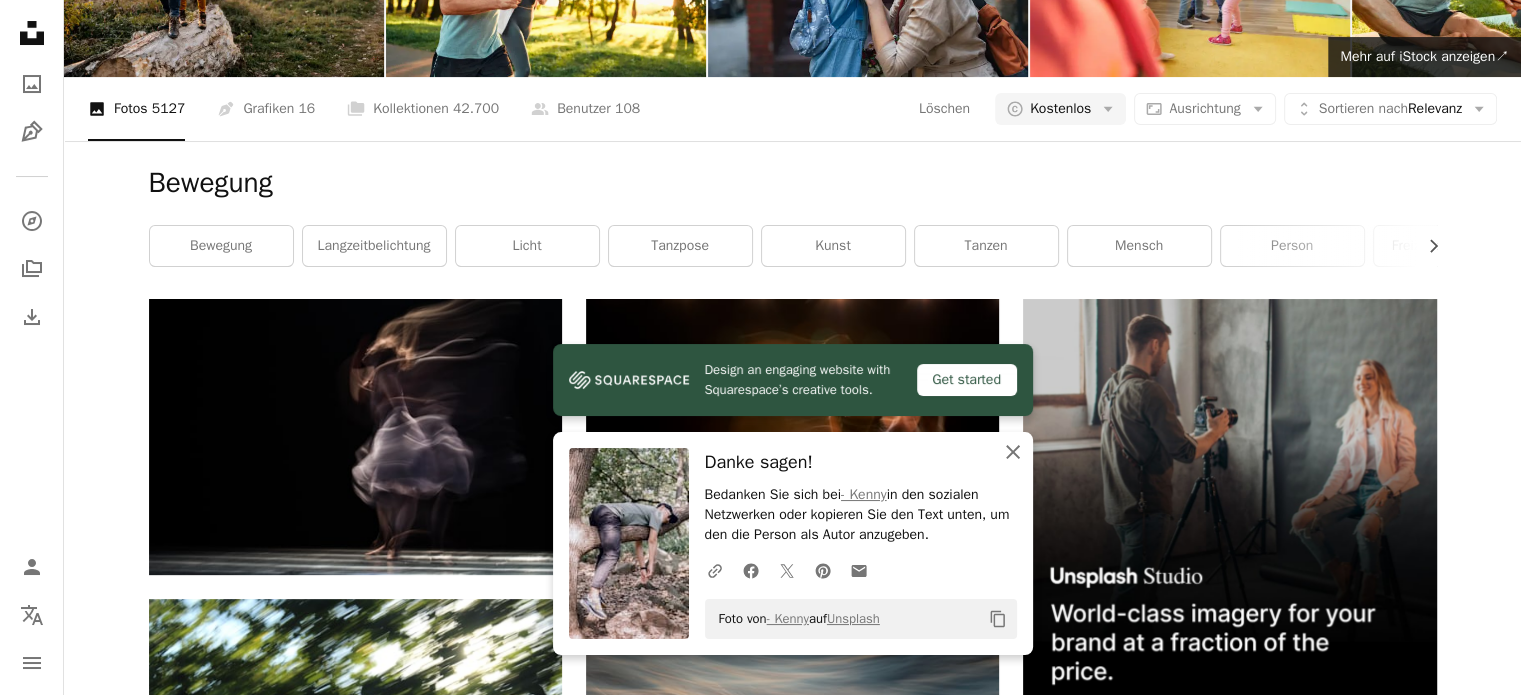 click 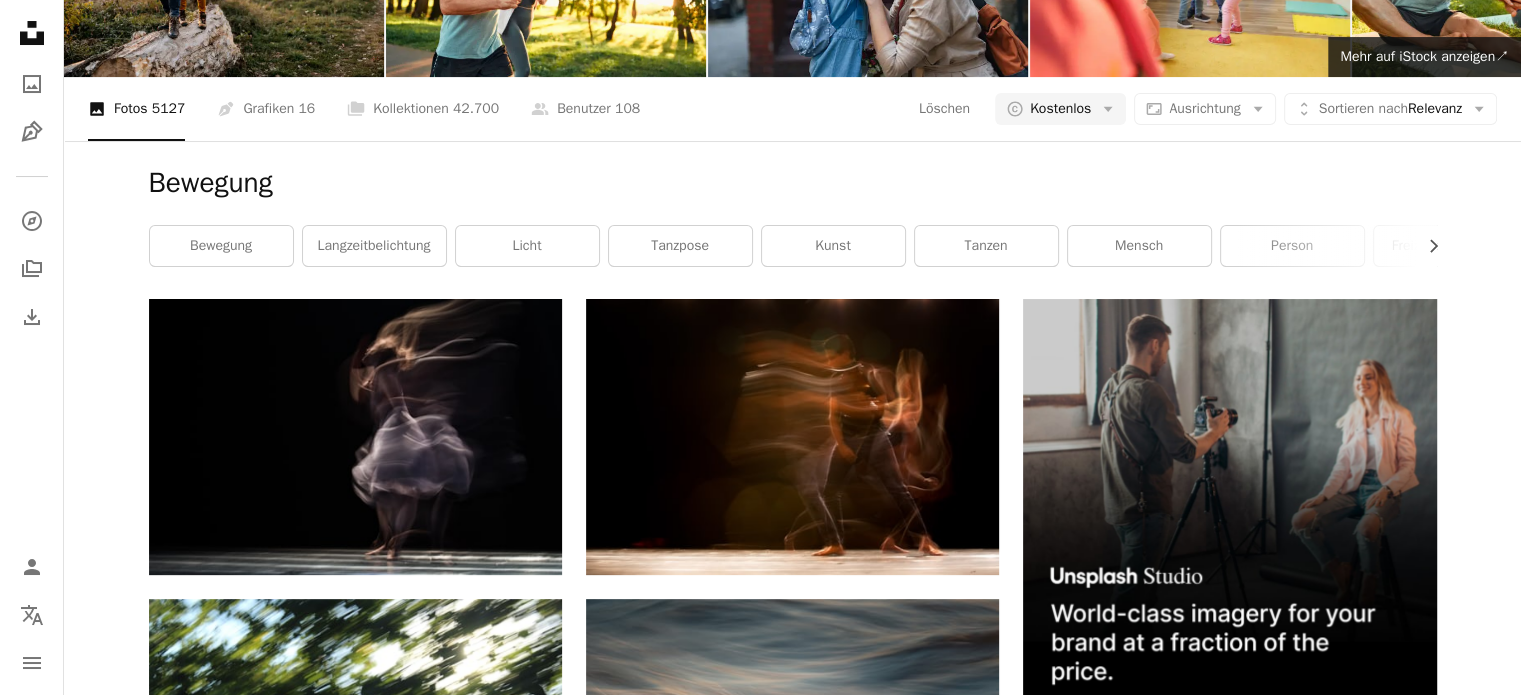 scroll, scrollTop: 0, scrollLeft: 0, axis: both 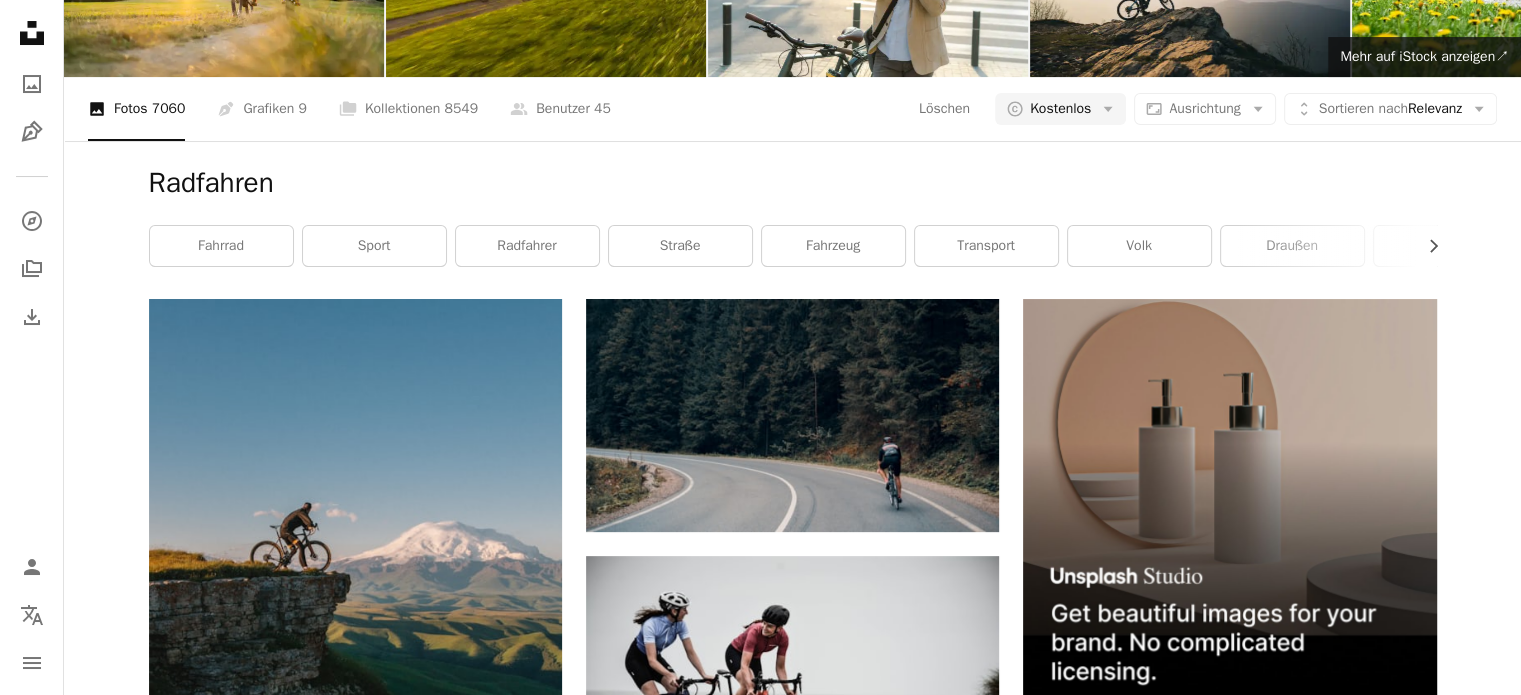 click on "Mehr laden" at bounding box center [793, 3424] 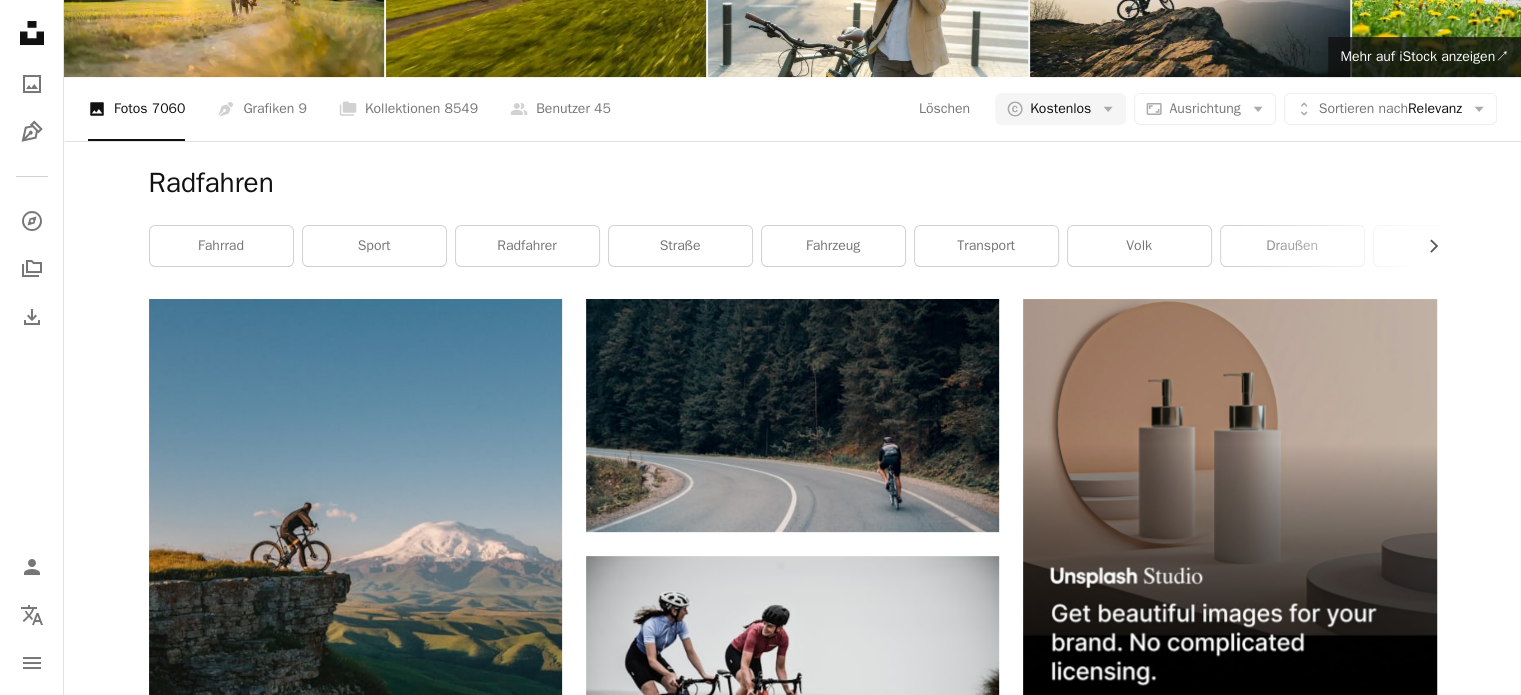 scroll, scrollTop: 11400, scrollLeft: 0, axis: vertical 